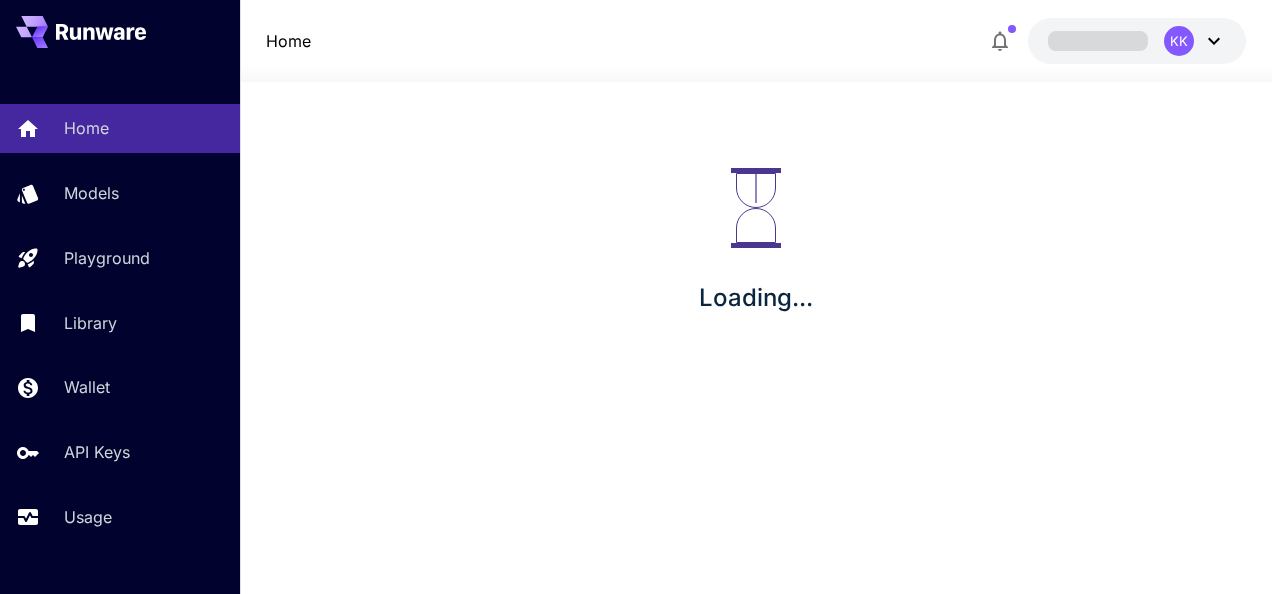 scroll, scrollTop: 0, scrollLeft: 0, axis: both 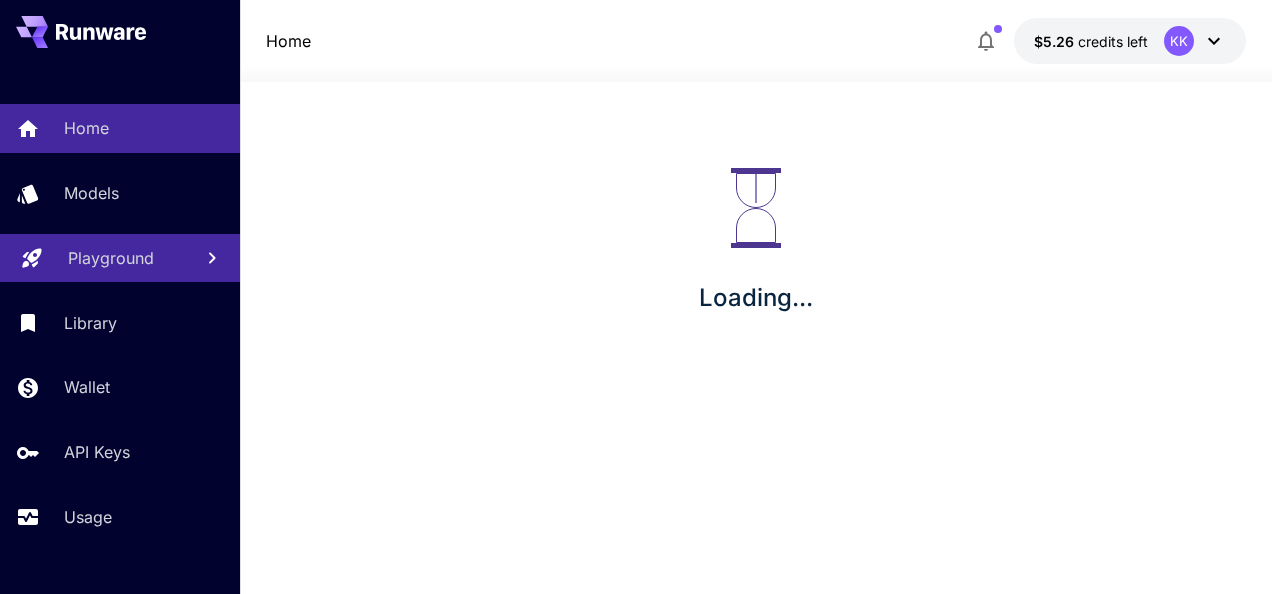 click on "Playground" at bounding box center [111, 258] 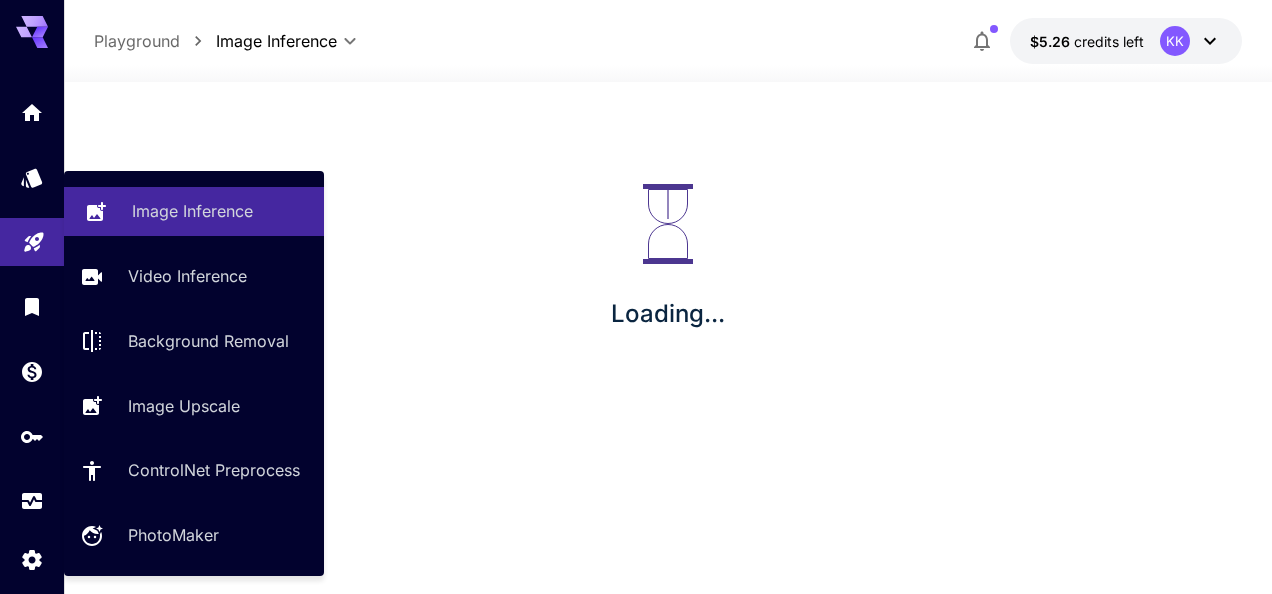 click on "Image Inference" at bounding box center [192, 211] 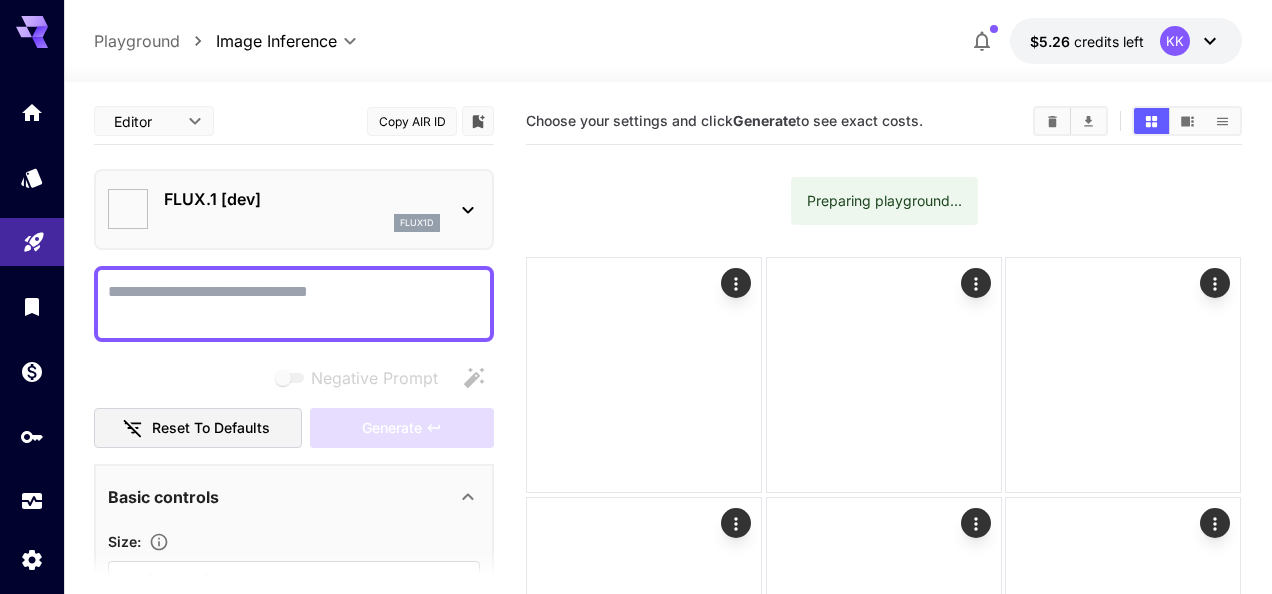 type on "**********" 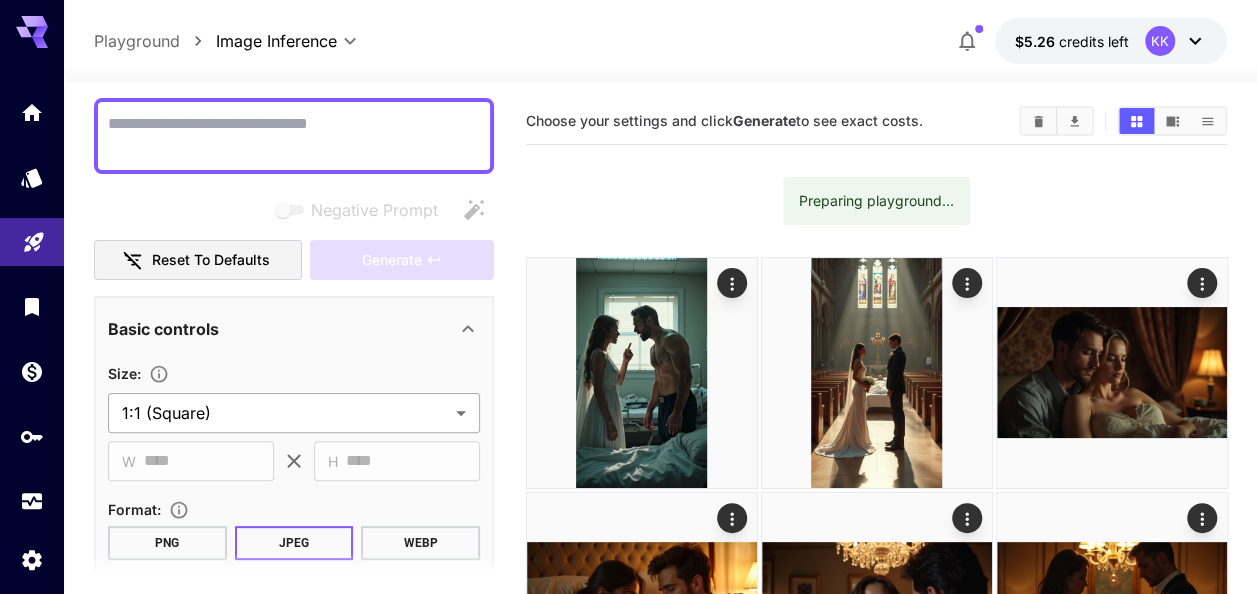 scroll, scrollTop: 200, scrollLeft: 0, axis: vertical 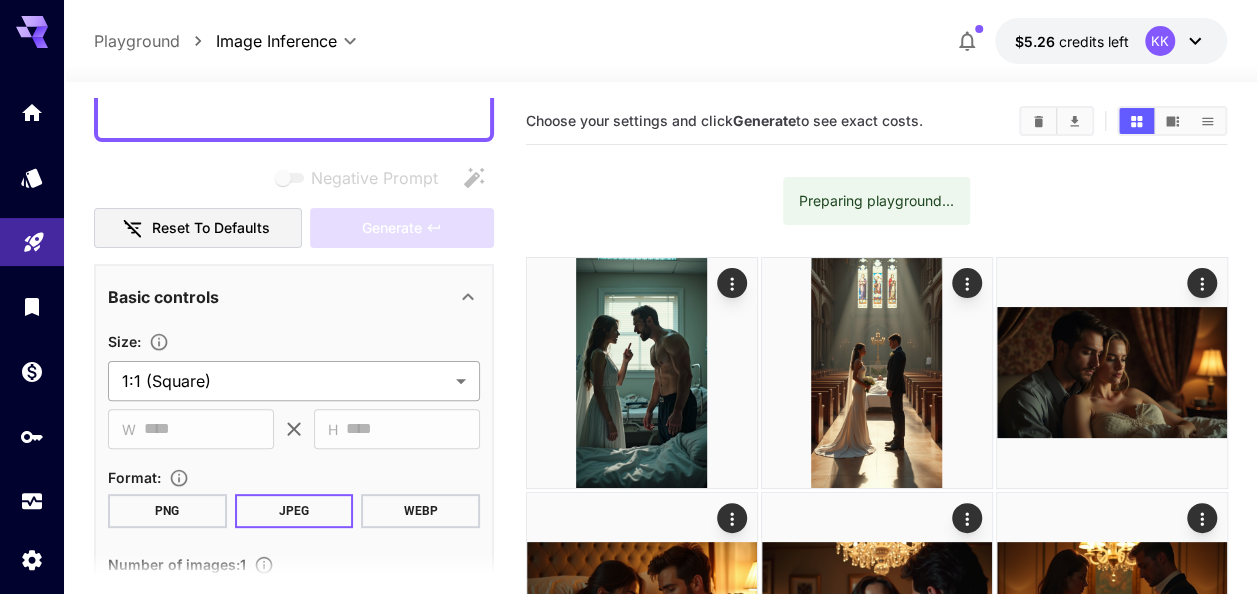click on "**********" at bounding box center [628, 3679] 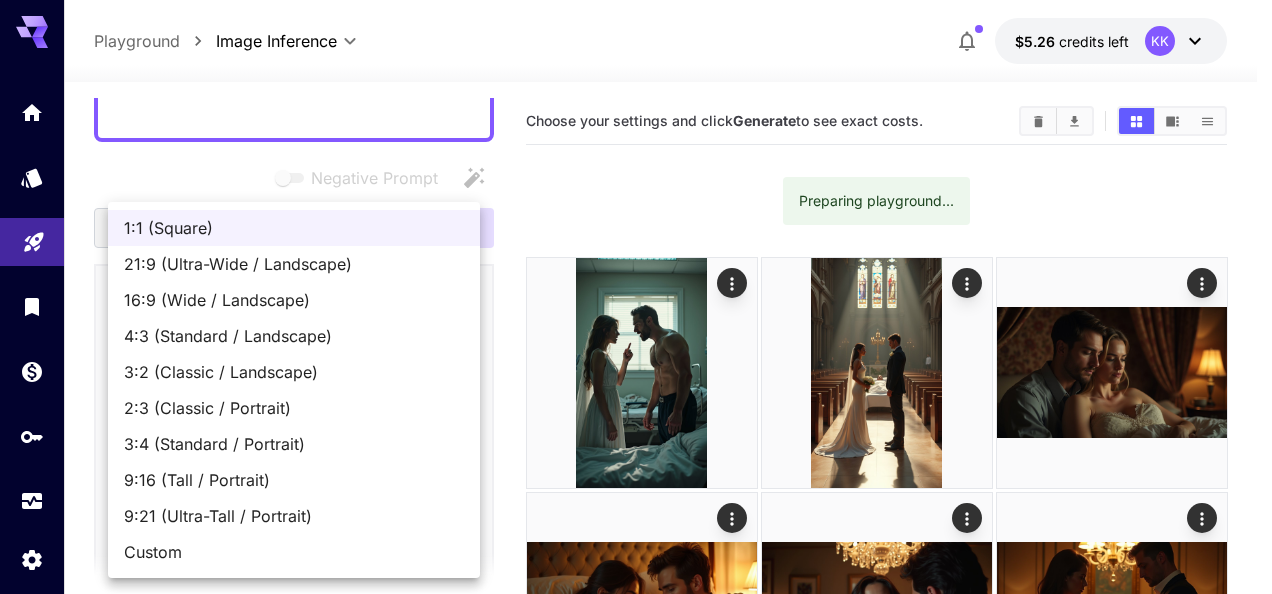 click on "9:16 (Tall / Portrait)" at bounding box center [294, 480] 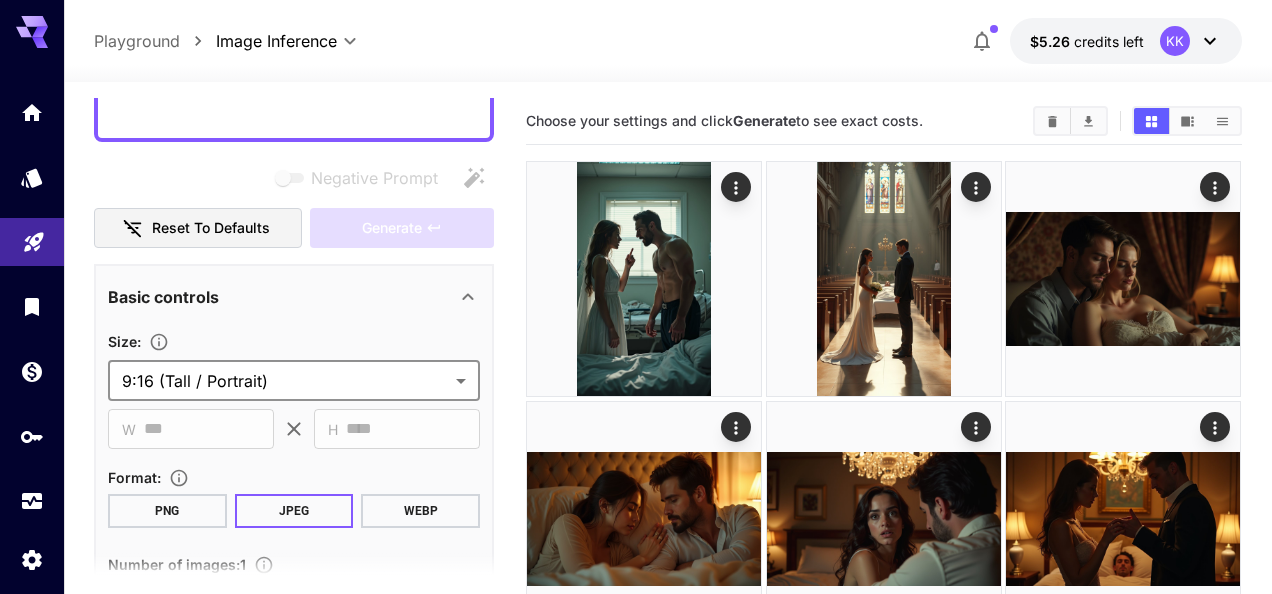 type on "**********" 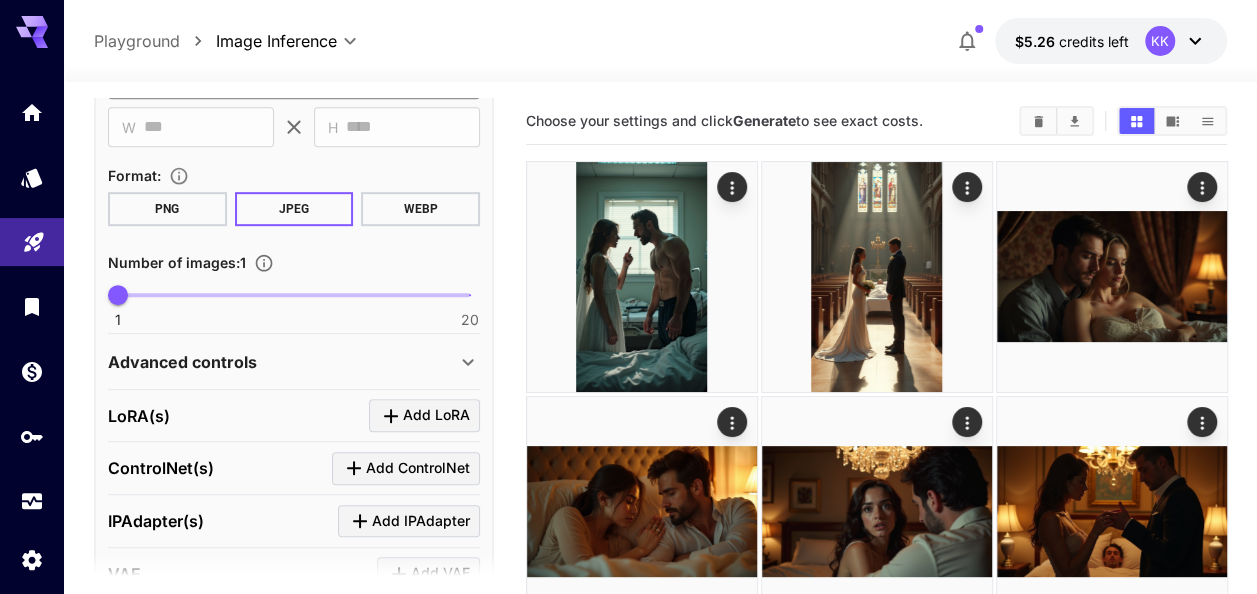 scroll, scrollTop: 600, scrollLeft: 0, axis: vertical 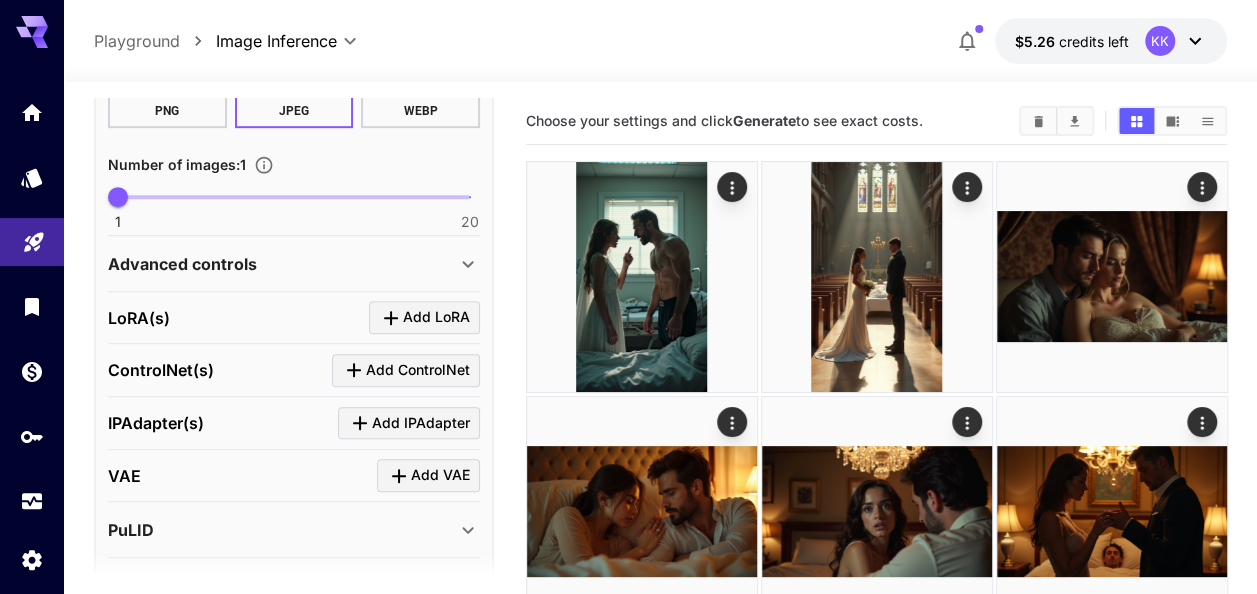 click on "Advanced controls" at bounding box center (282, 264) 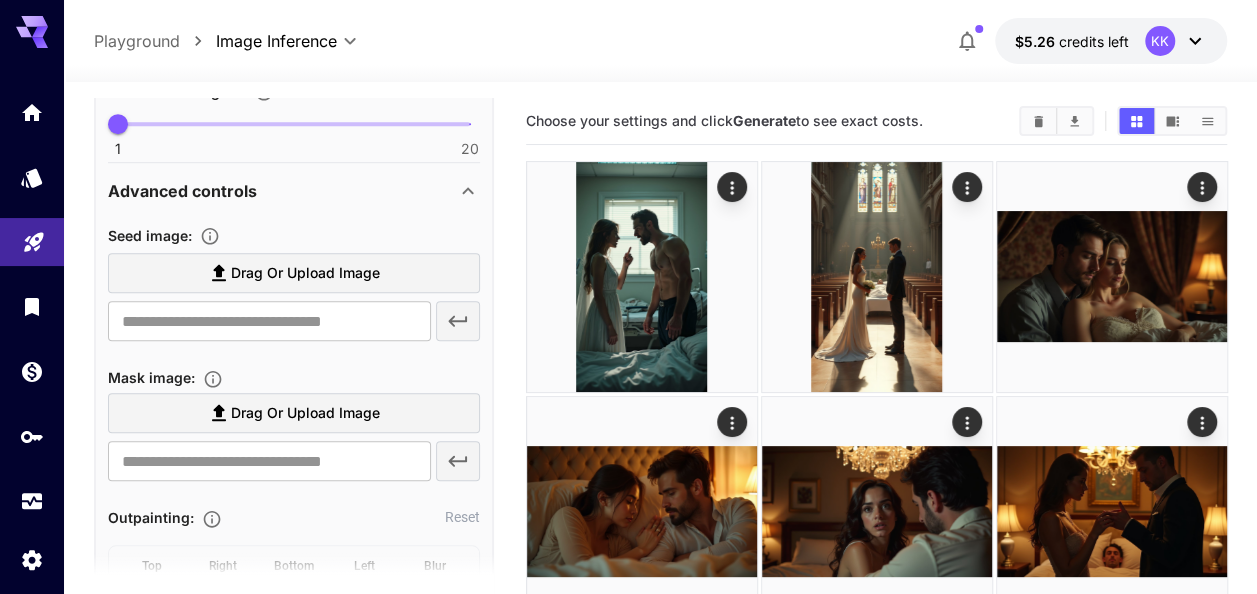 scroll, scrollTop: 800, scrollLeft: 0, axis: vertical 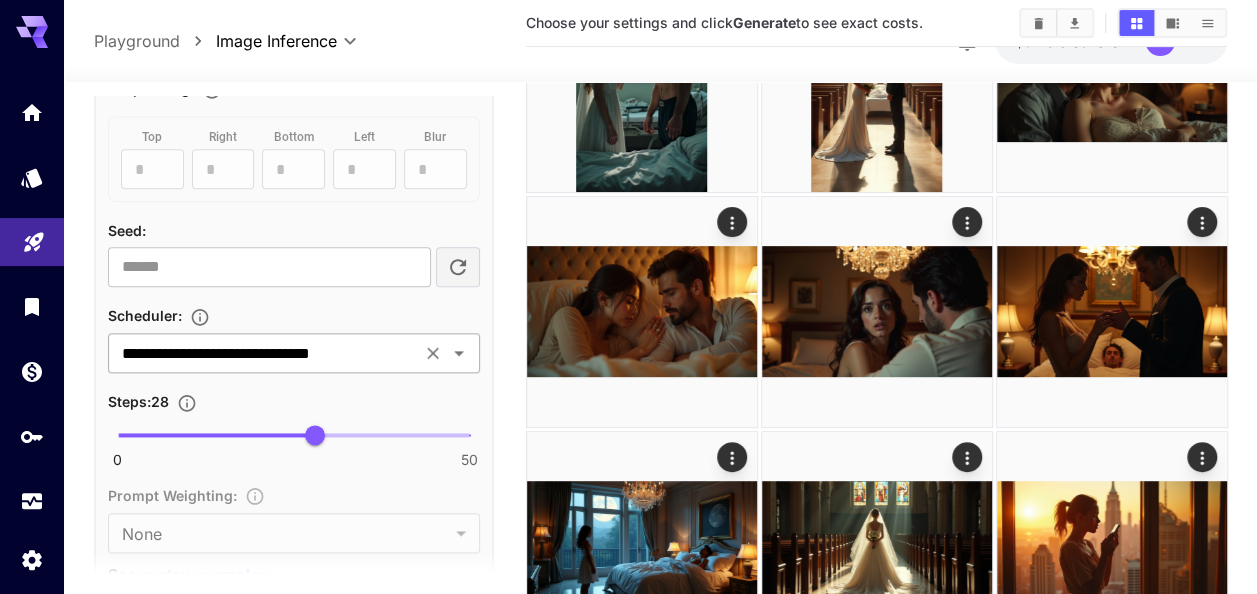 click on "**********" at bounding box center [264, 353] 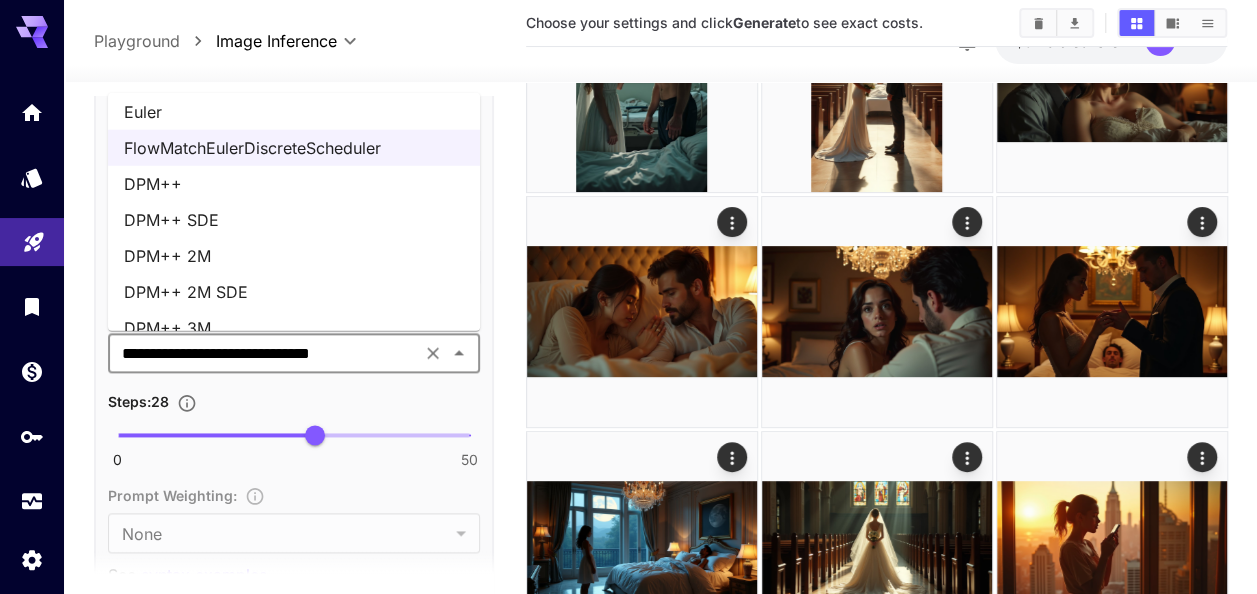 scroll, scrollTop: 66, scrollLeft: 0, axis: vertical 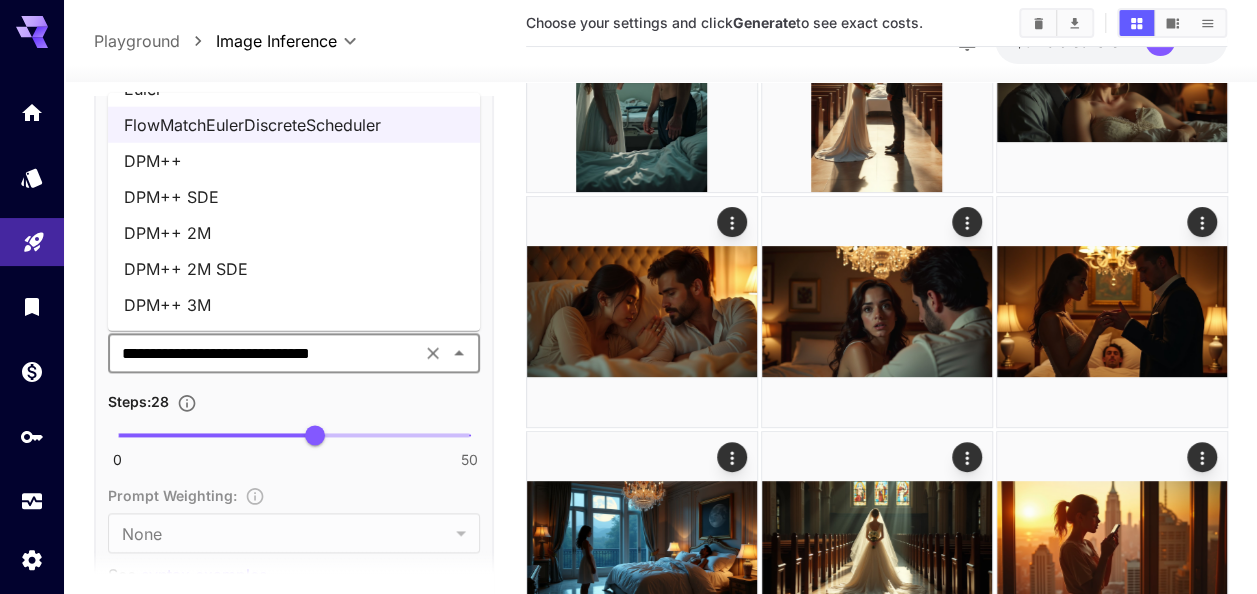 click on "DPM++ 3M" at bounding box center [294, 305] 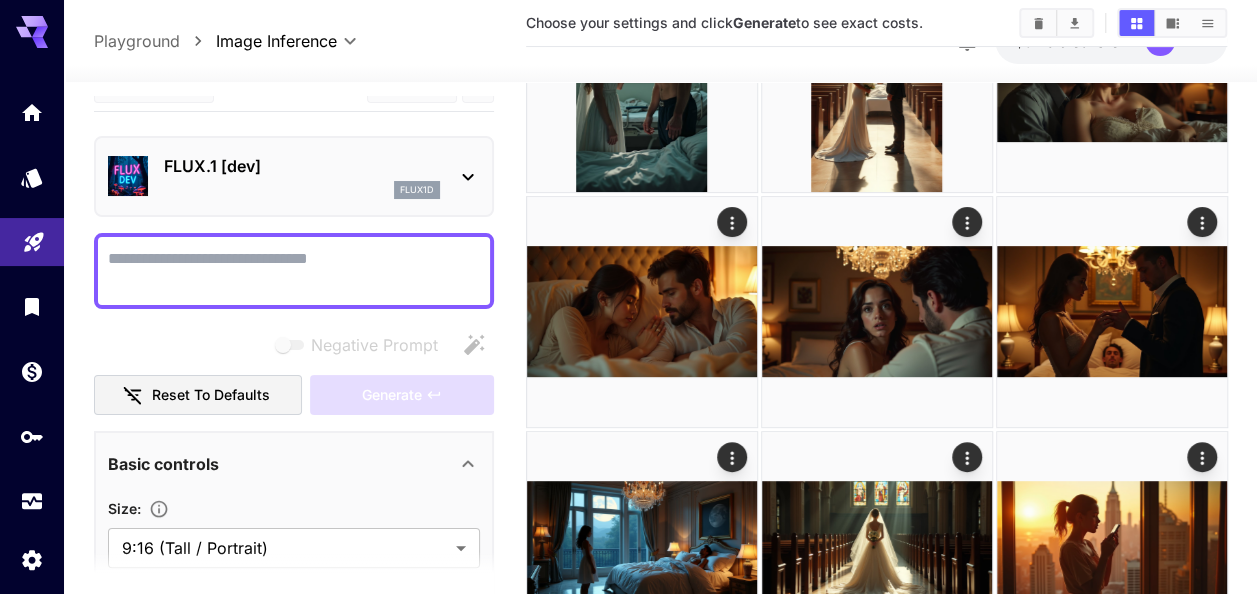 scroll, scrollTop: 0, scrollLeft: 0, axis: both 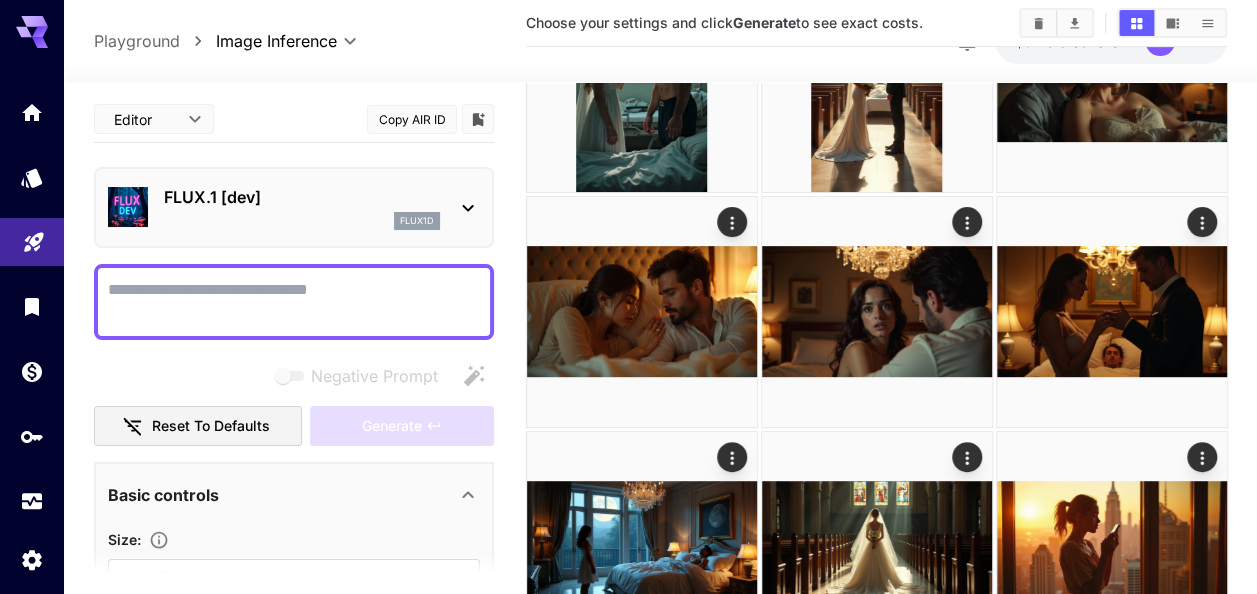 click on "Negative Prompt" at bounding box center [294, 302] 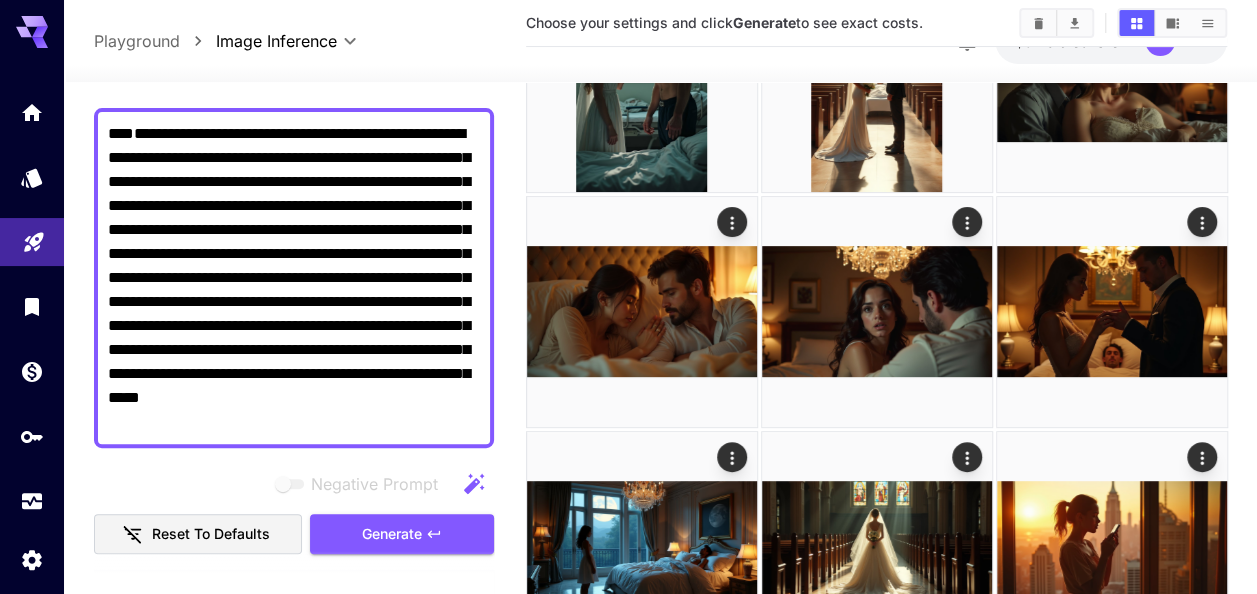 scroll, scrollTop: 300, scrollLeft: 0, axis: vertical 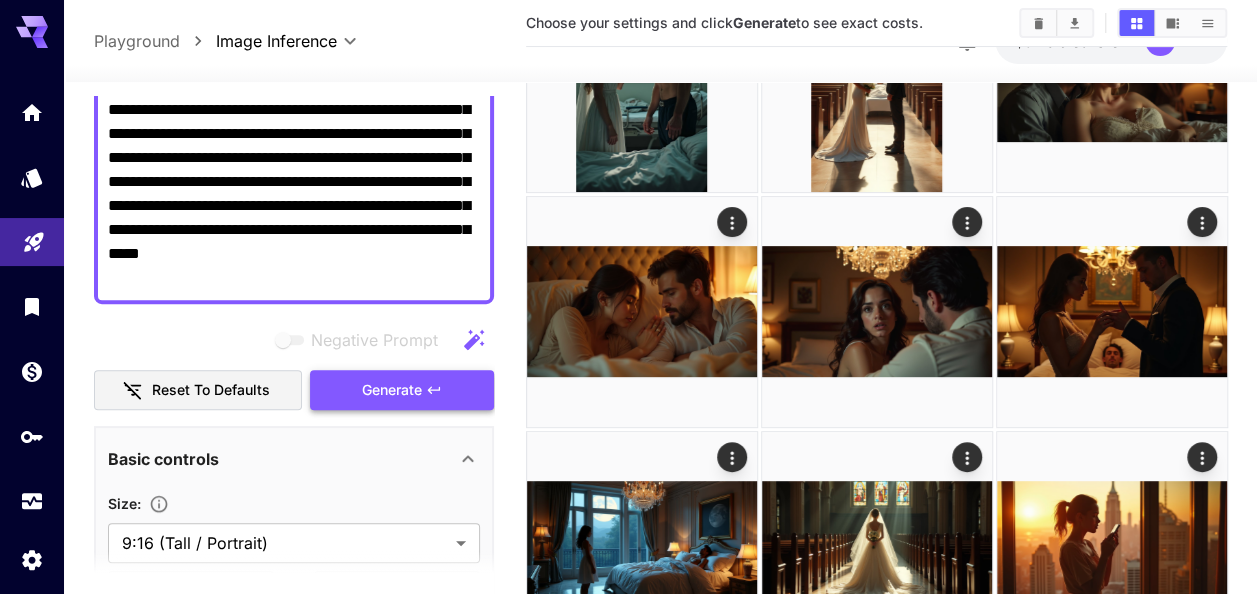 click on "Generate" at bounding box center [392, 390] 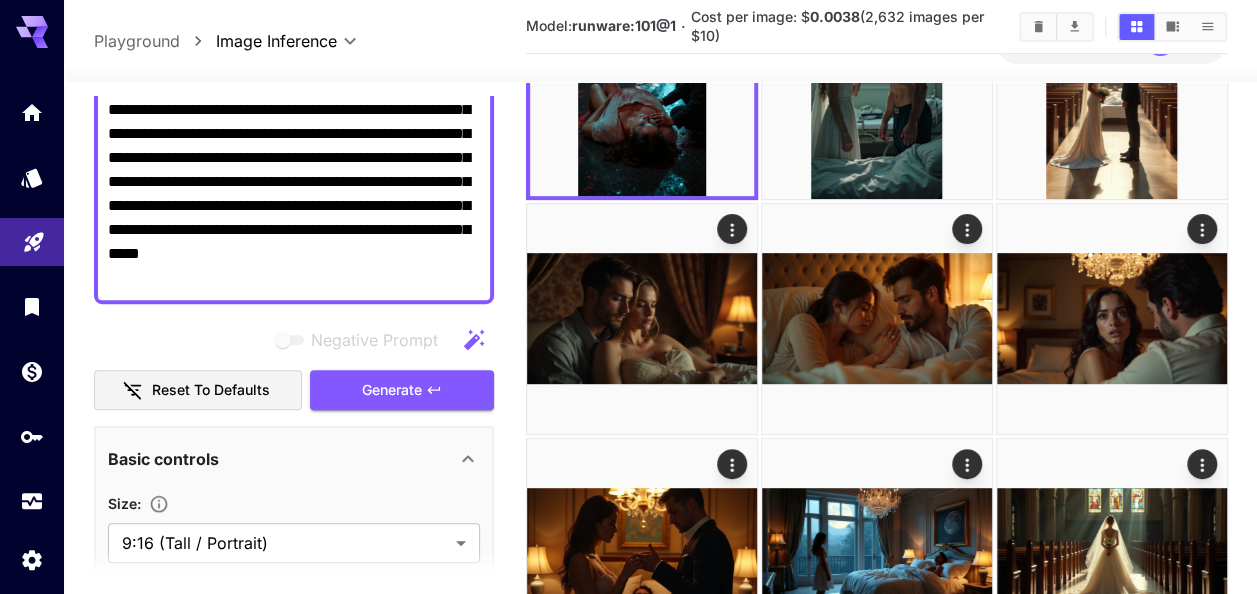click on "**********" at bounding box center (294, 134) 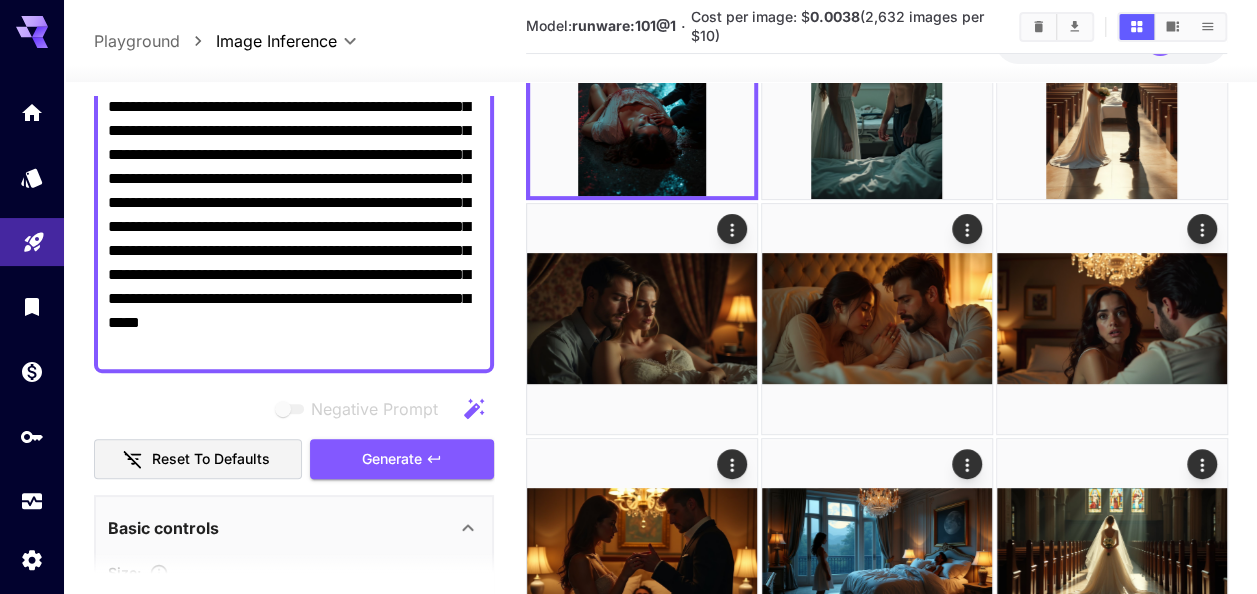 scroll, scrollTop: 200, scrollLeft: 0, axis: vertical 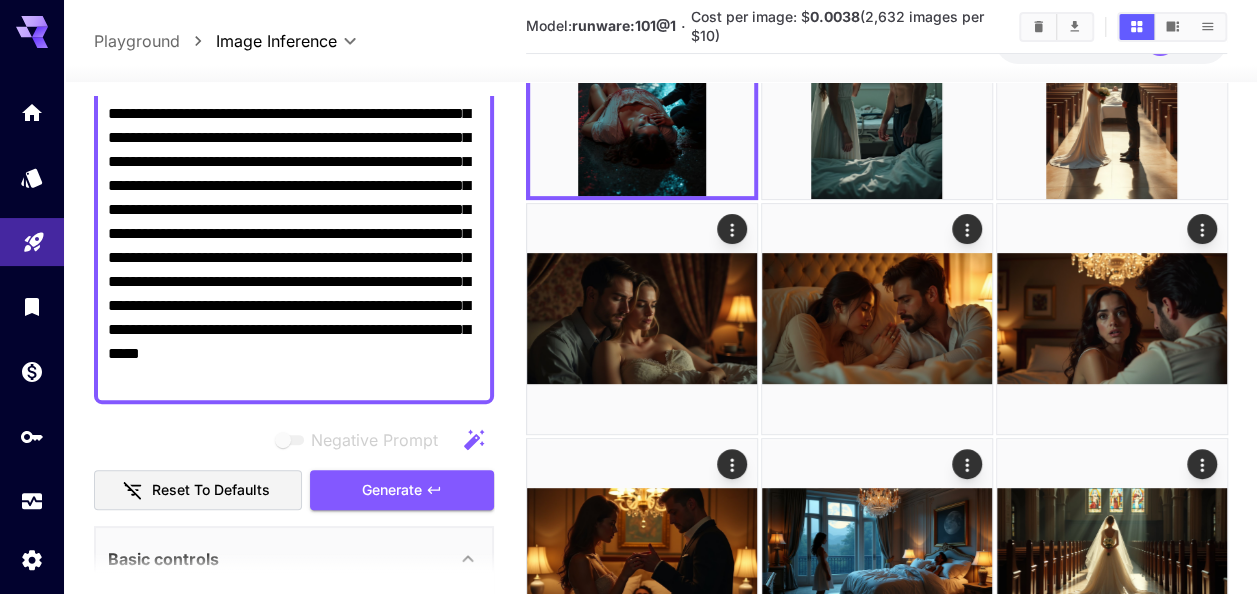 click on "**********" at bounding box center [294, 234] 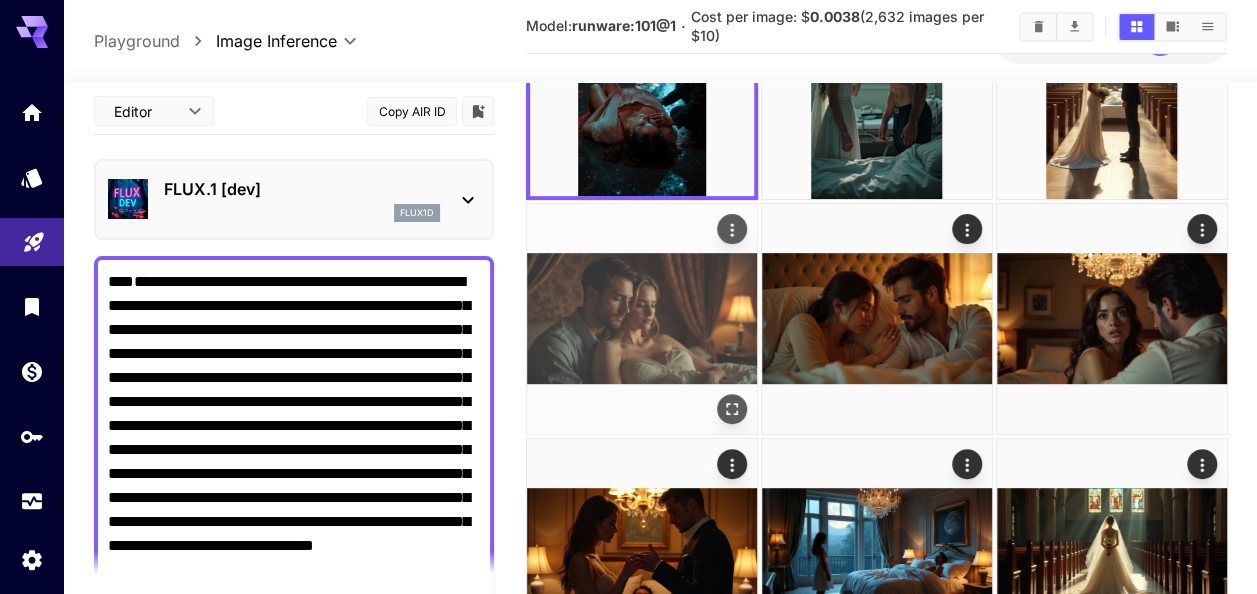 scroll, scrollTop: 0, scrollLeft: 0, axis: both 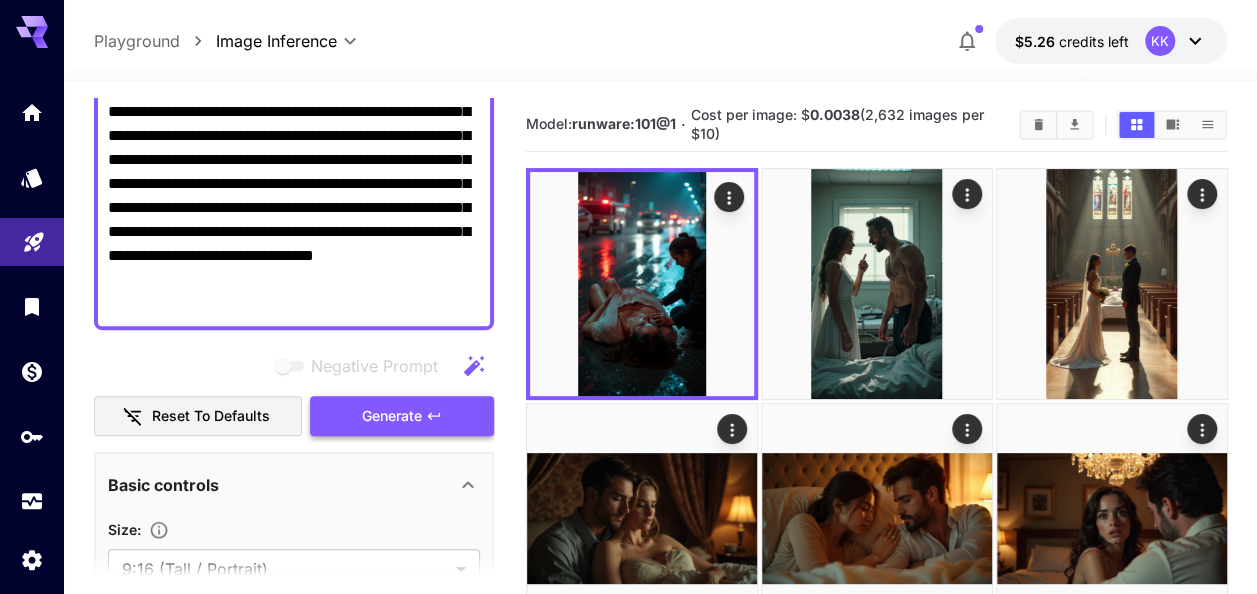 click on "Generate" at bounding box center (402, 416) 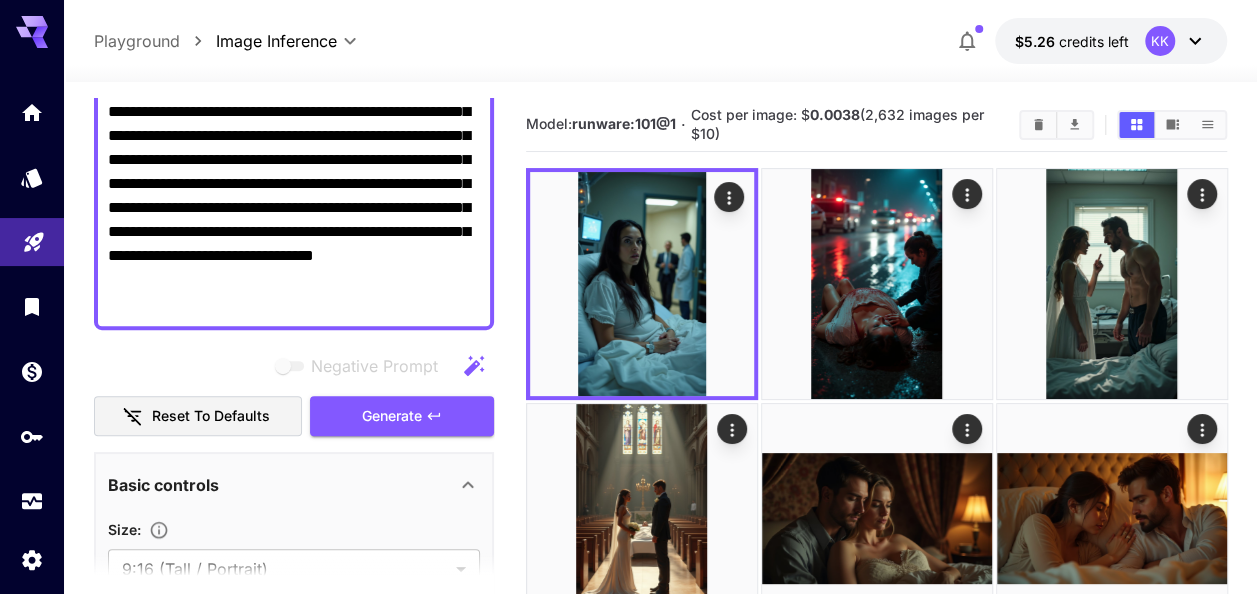 click on "**********" at bounding box center (294, 148) 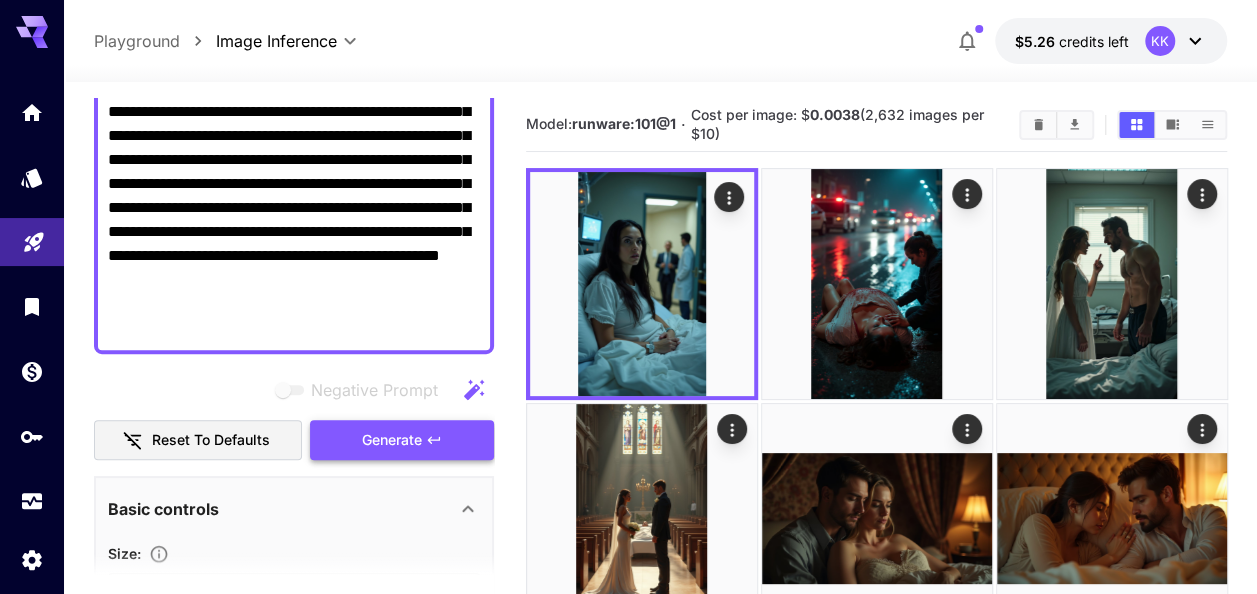 click on "Generate" at bounding box center [392, 440] 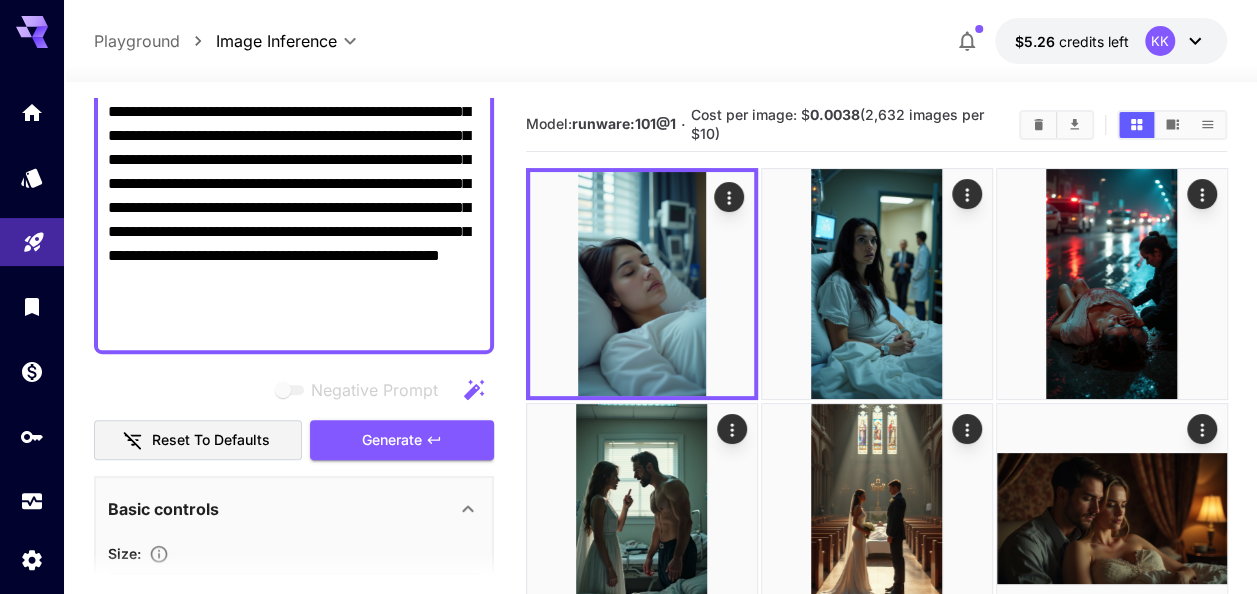 click on "**********" at bounding box center (294, 160) 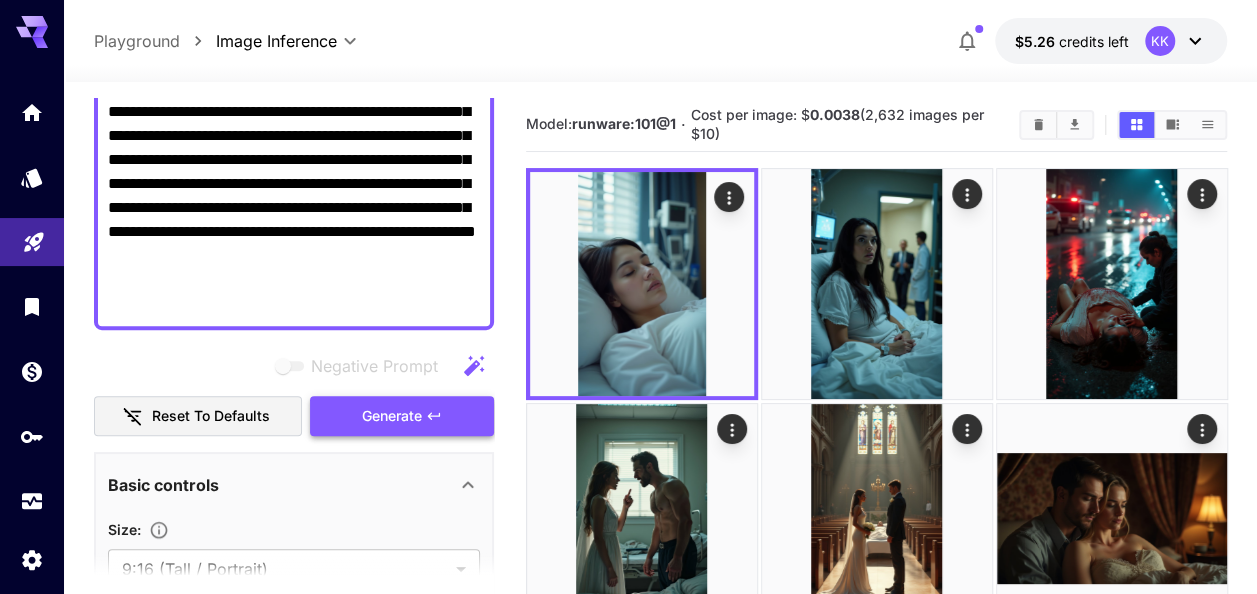 click on "Generate" at bounding box center [402, 416] 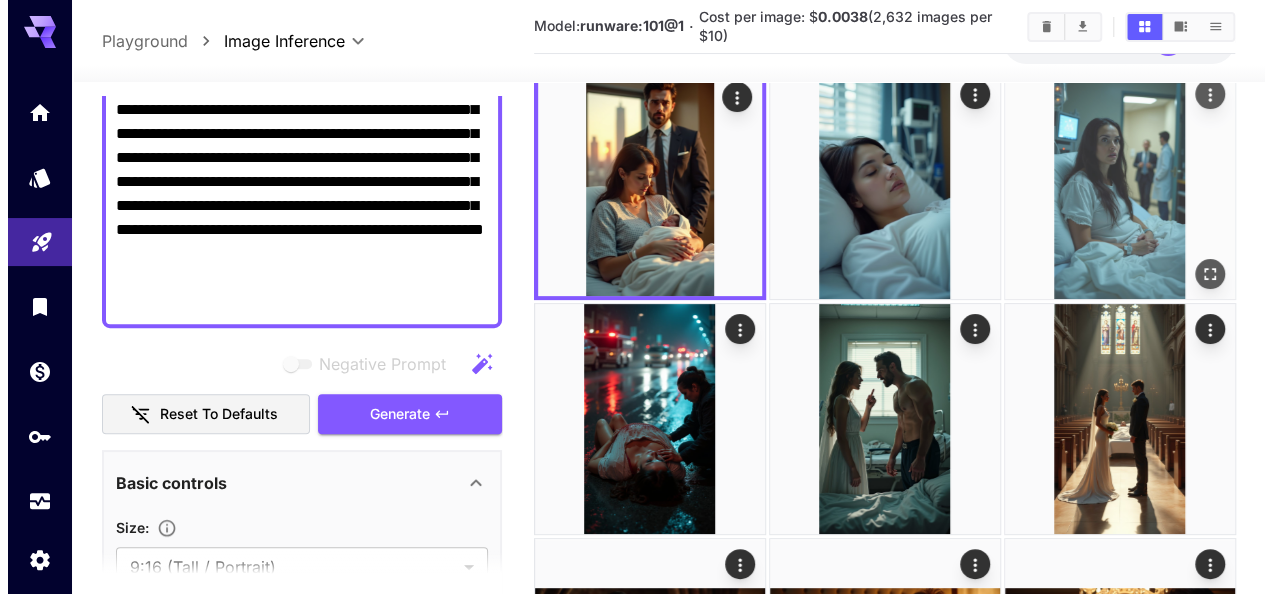 scroll, scrollTop: 0, scrollLeft: 0, axis: both 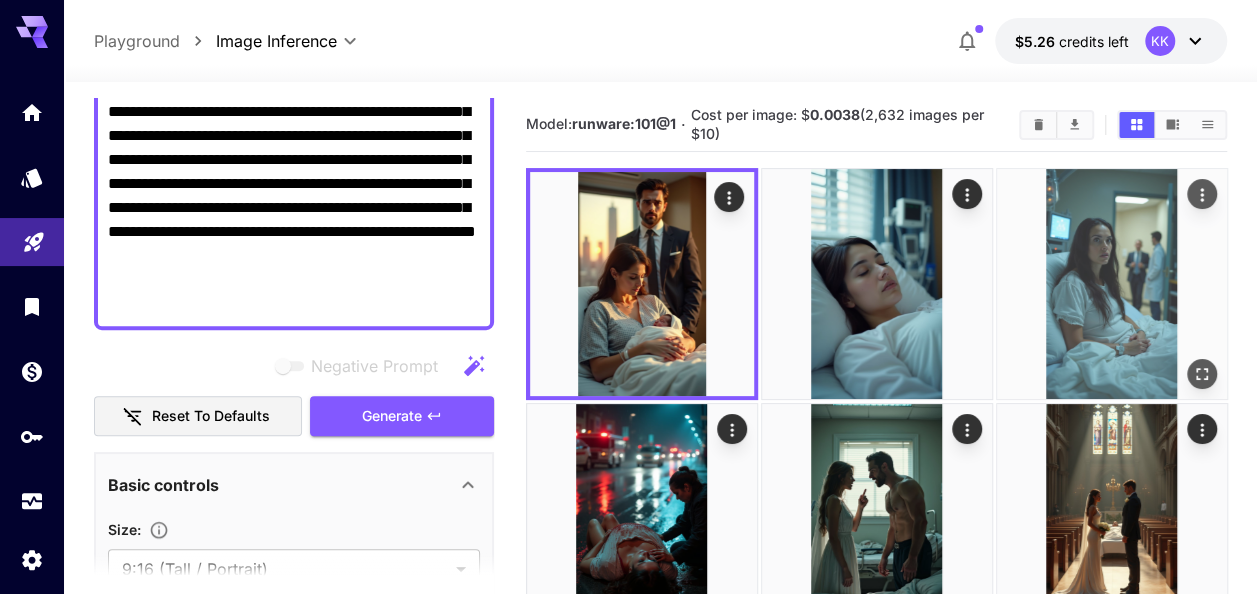 click 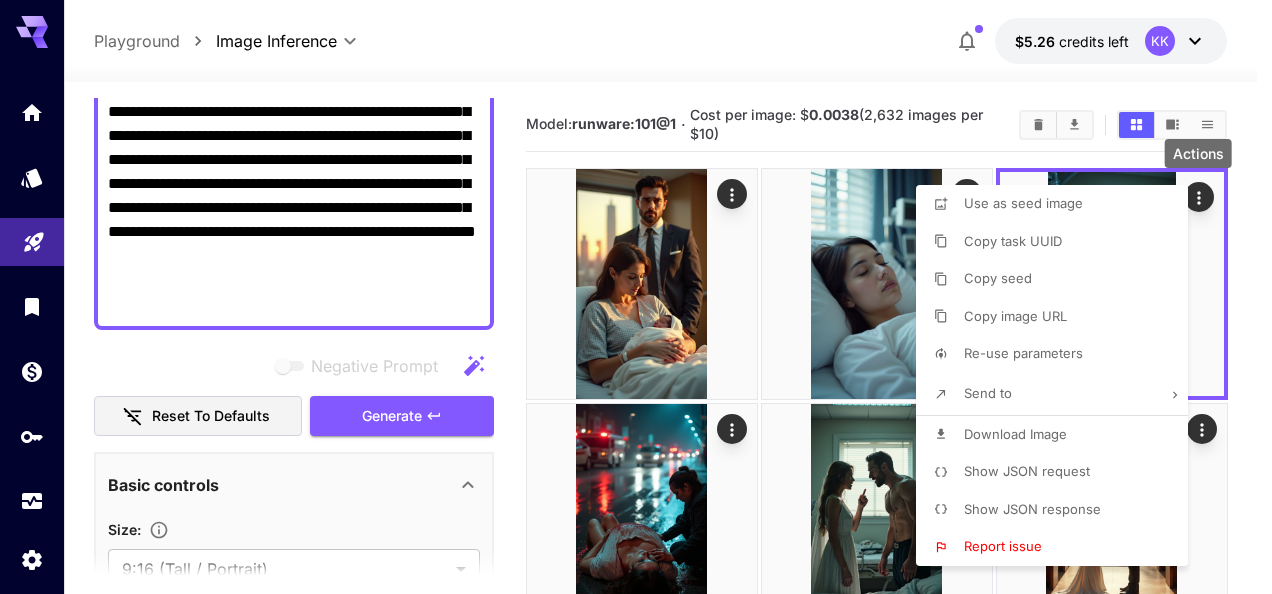 click on "Download Image" at bounding box center (1015, 435) 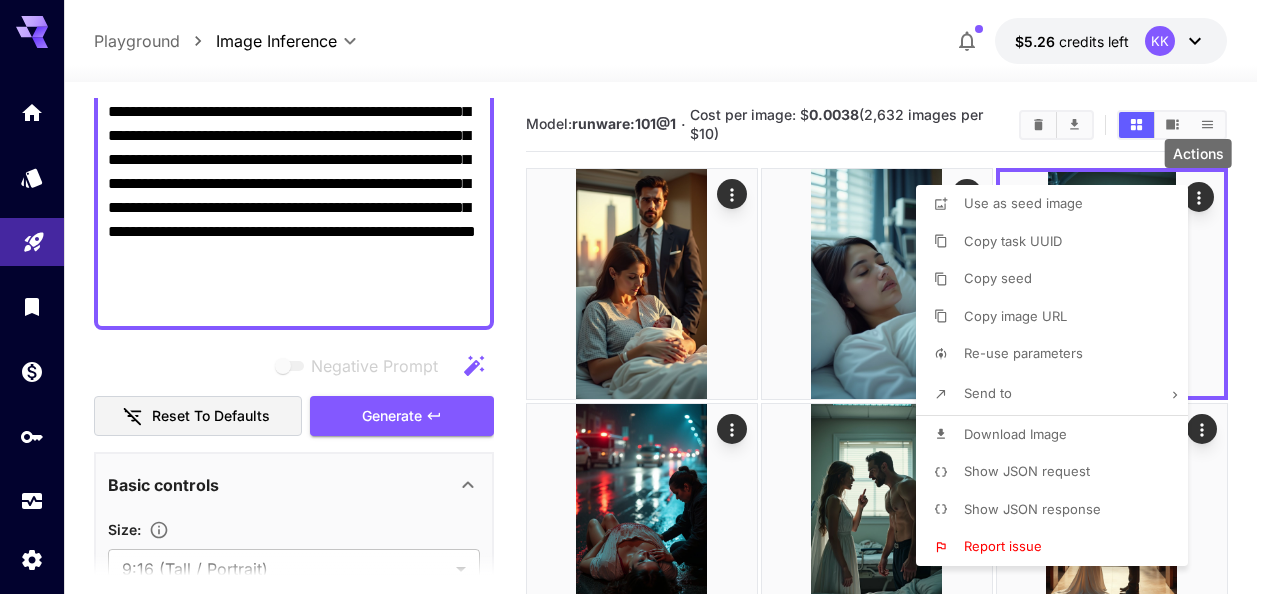 click at bounding box center [636, 297] 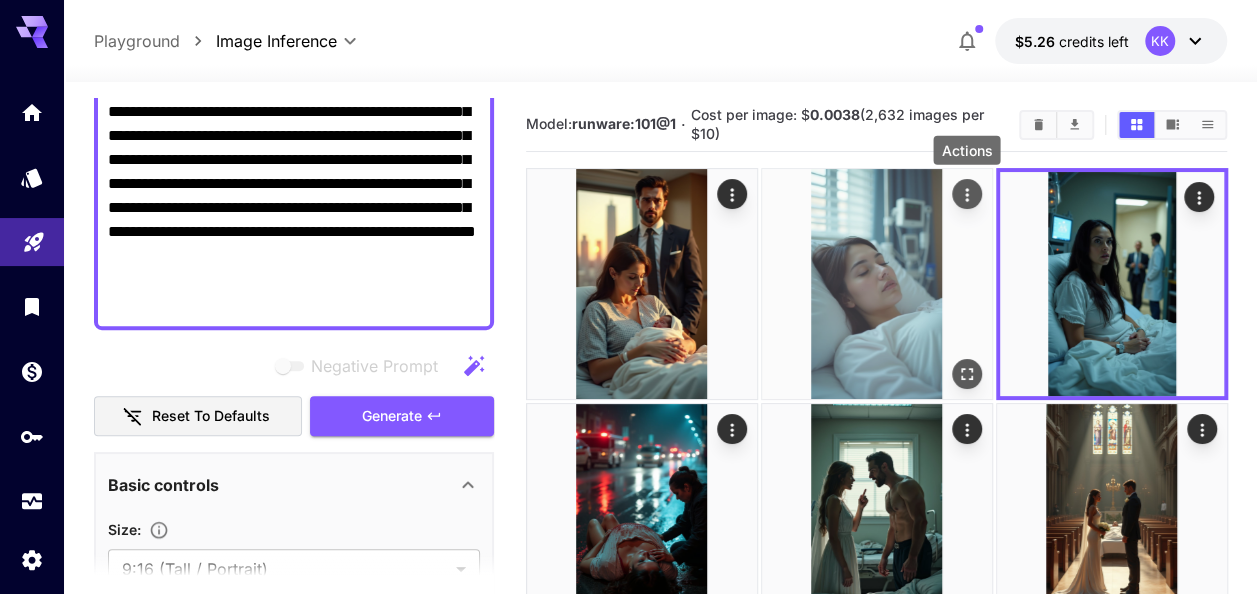 click 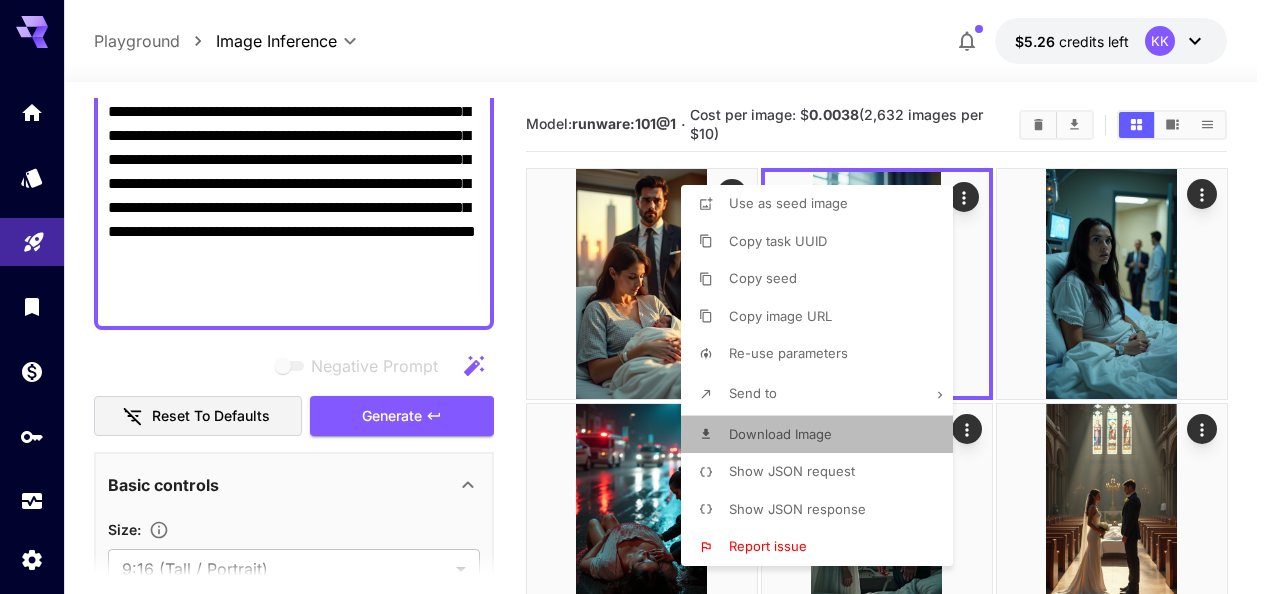 click on "Download Image" at bounding box center [823, 435] 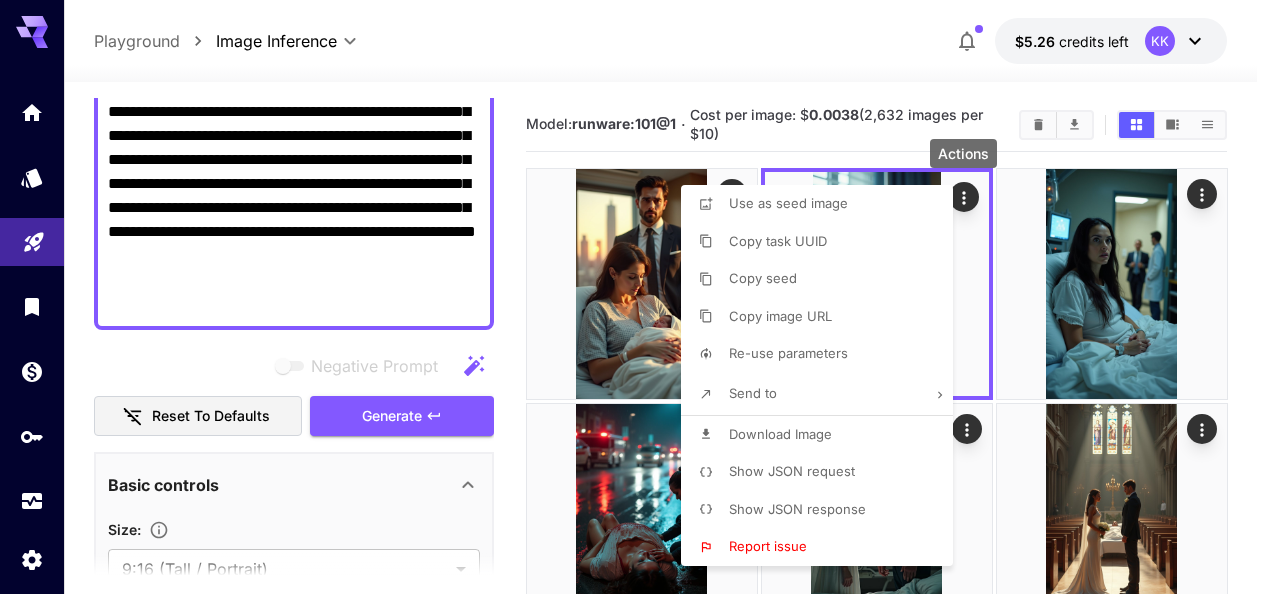 click at bounding box center [636, 297] 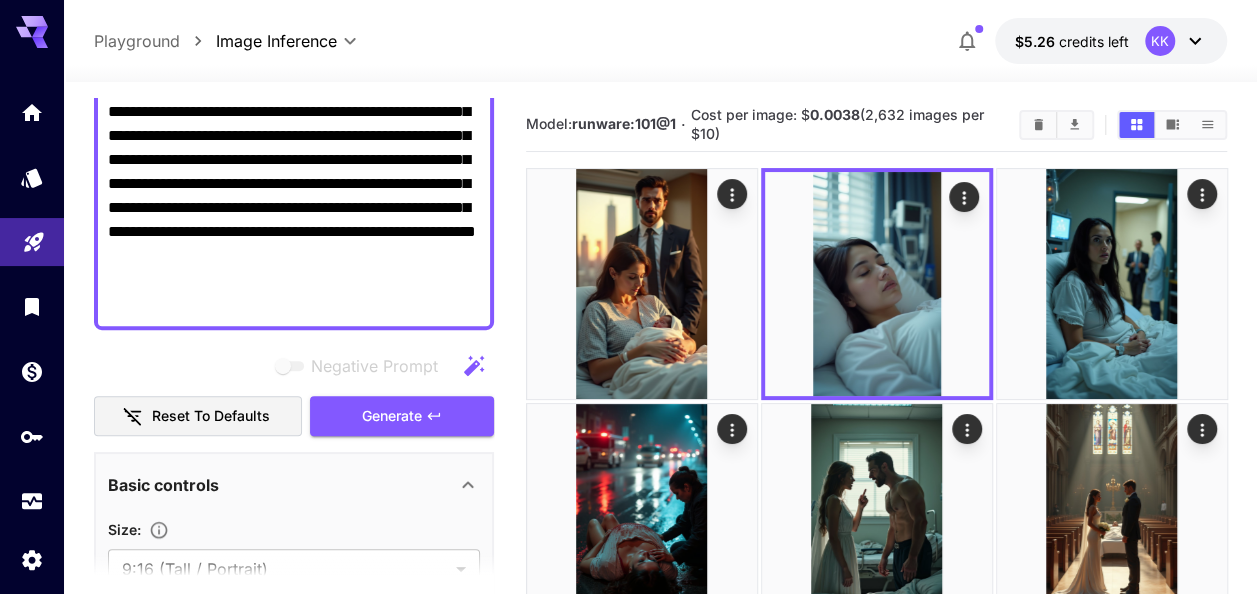 click on "Use as seed image Copy task UUID Copy seed Copy image URL Re-use parameters Send to Download Image Show JSON request Show JSON response Report issue" at bounding box center [152, 297] 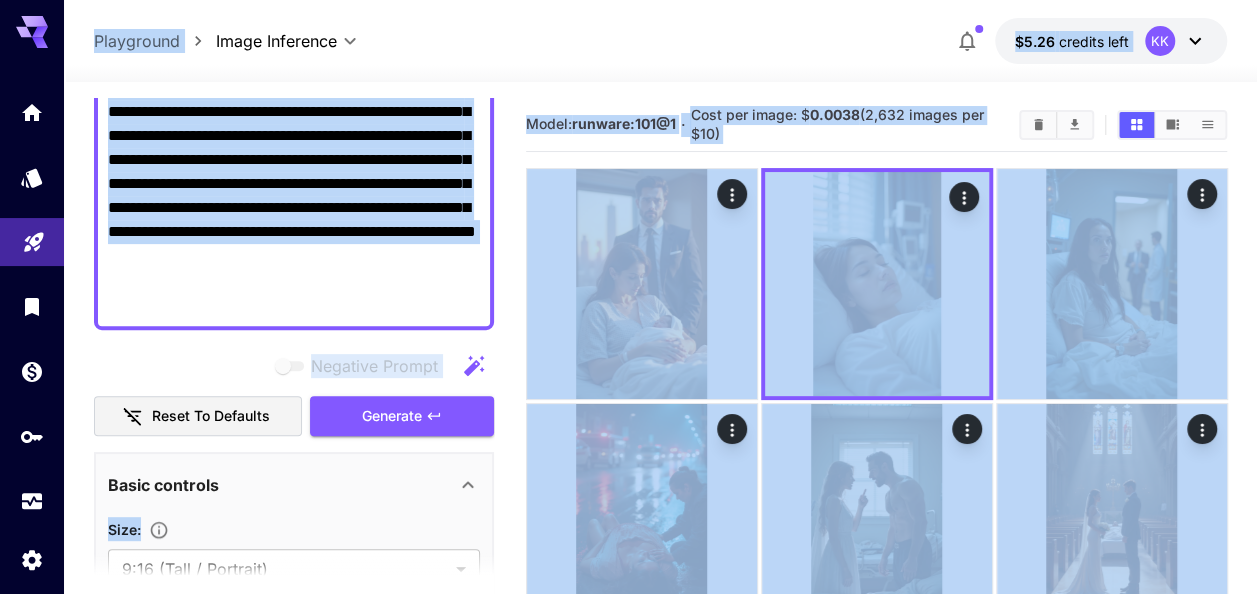 click on "**********" at bounding box center (294, 148) 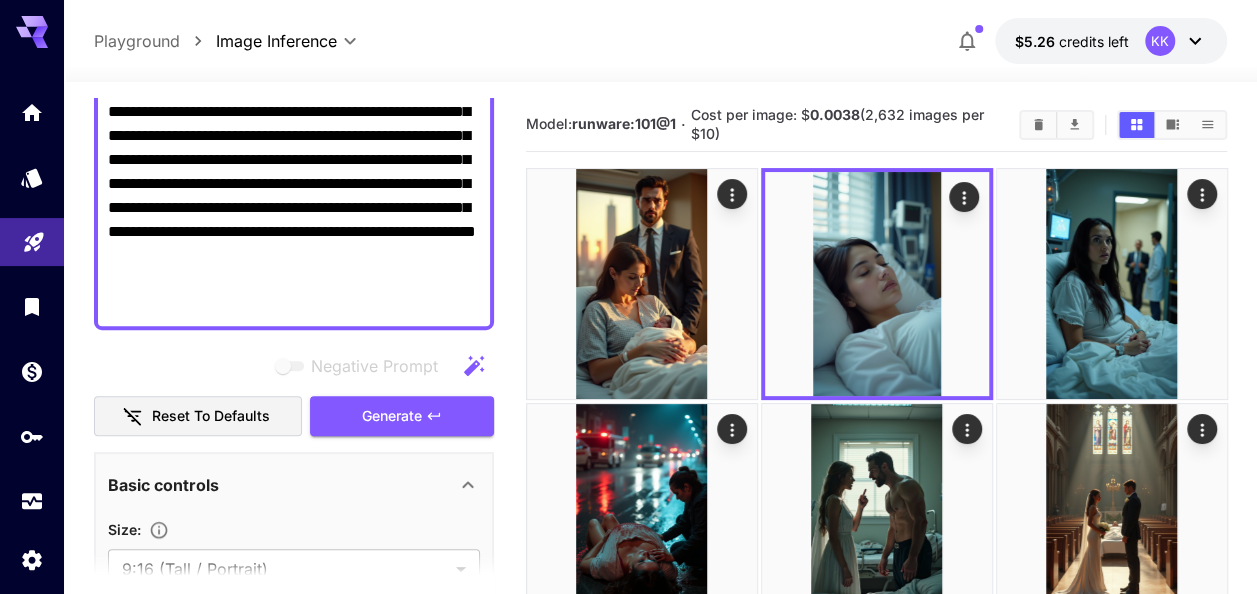 click on "**********" at bounding box center (294, 148) 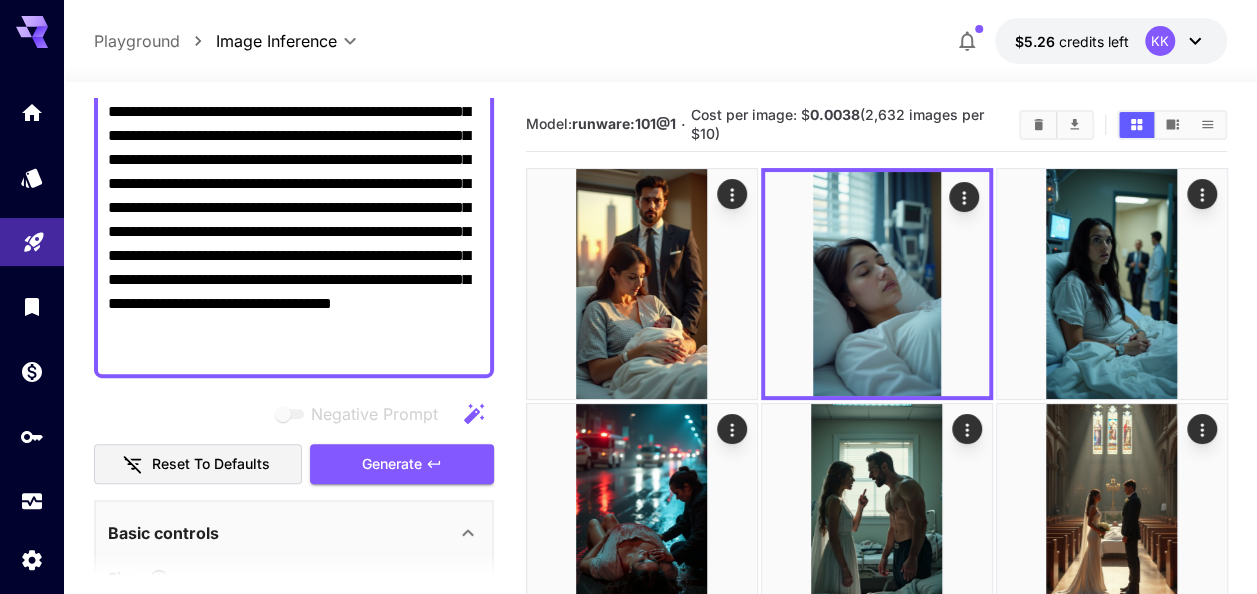click on "Negative Prompt Reset to defaults Generate" at bounding box center (294, 439) 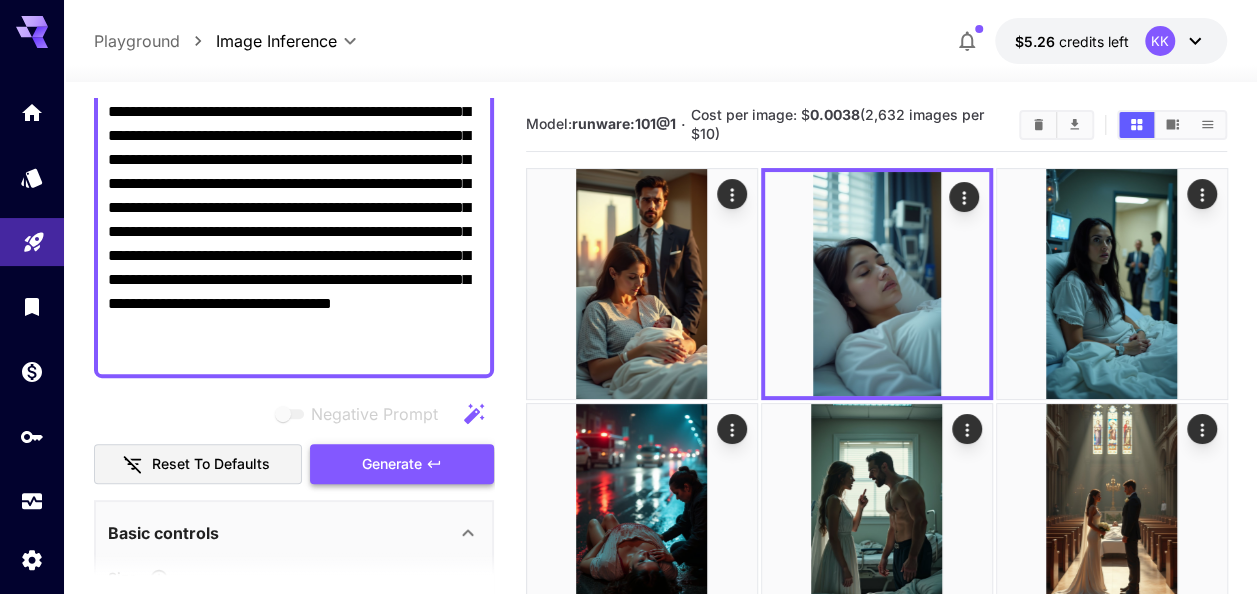 click on "Generate" at bounding box center (392, 464) 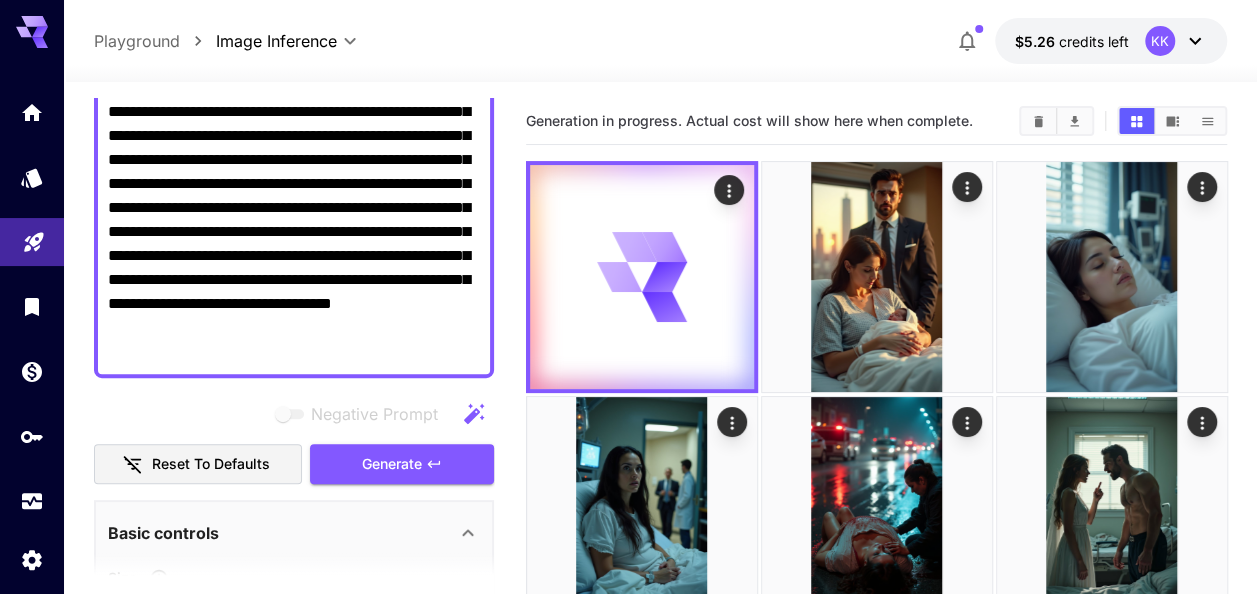 click on "**********" at bounding box center [294, 172] 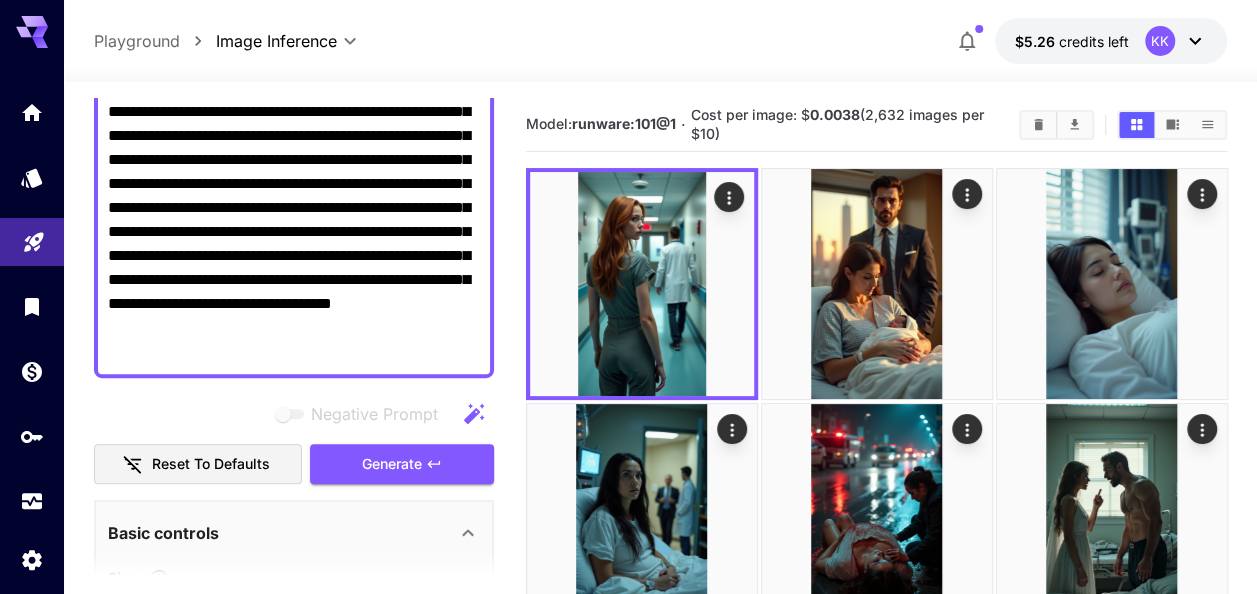paste on "**********" 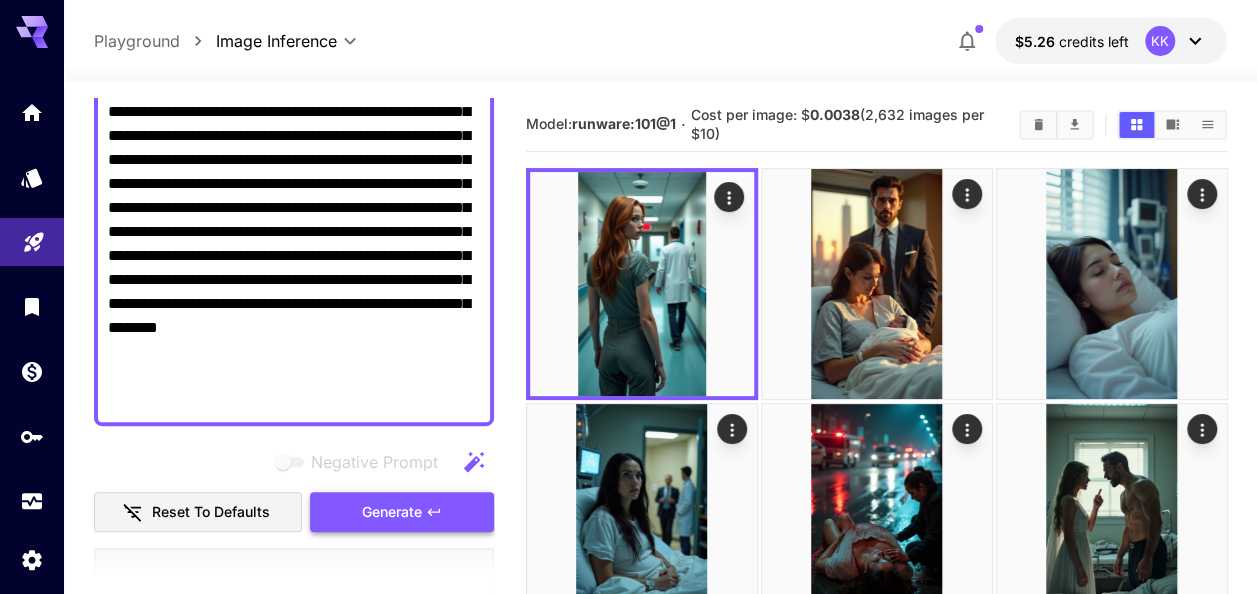 click on "Generate" at bounding box center [402, 512] 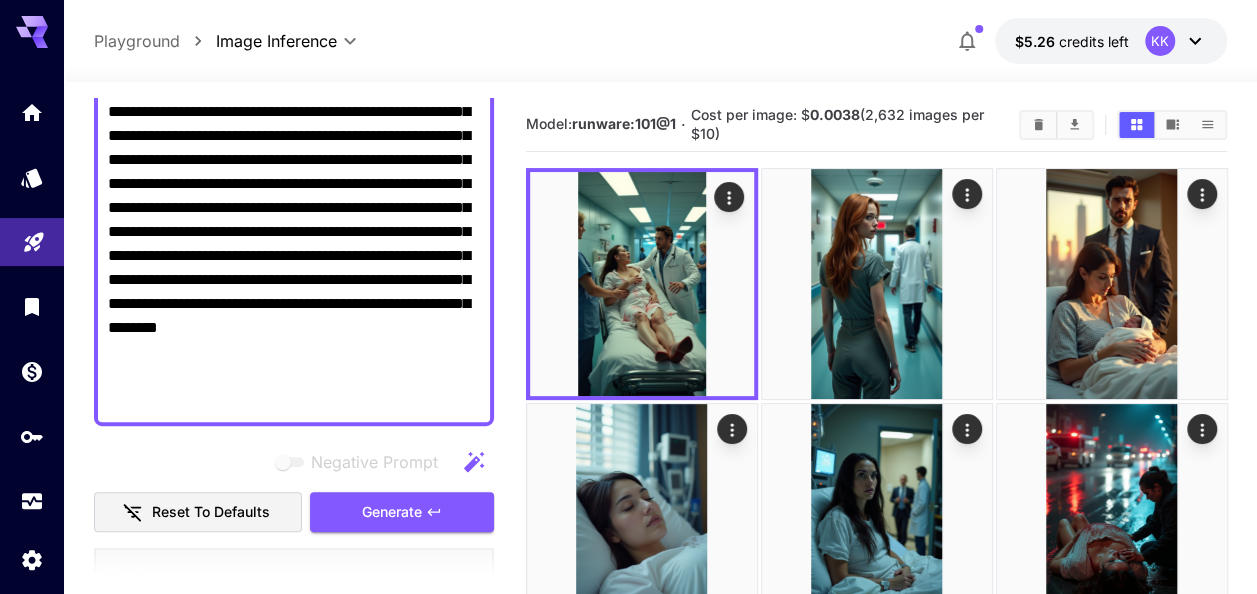 click on "**********" at bounding box center [294, 196] 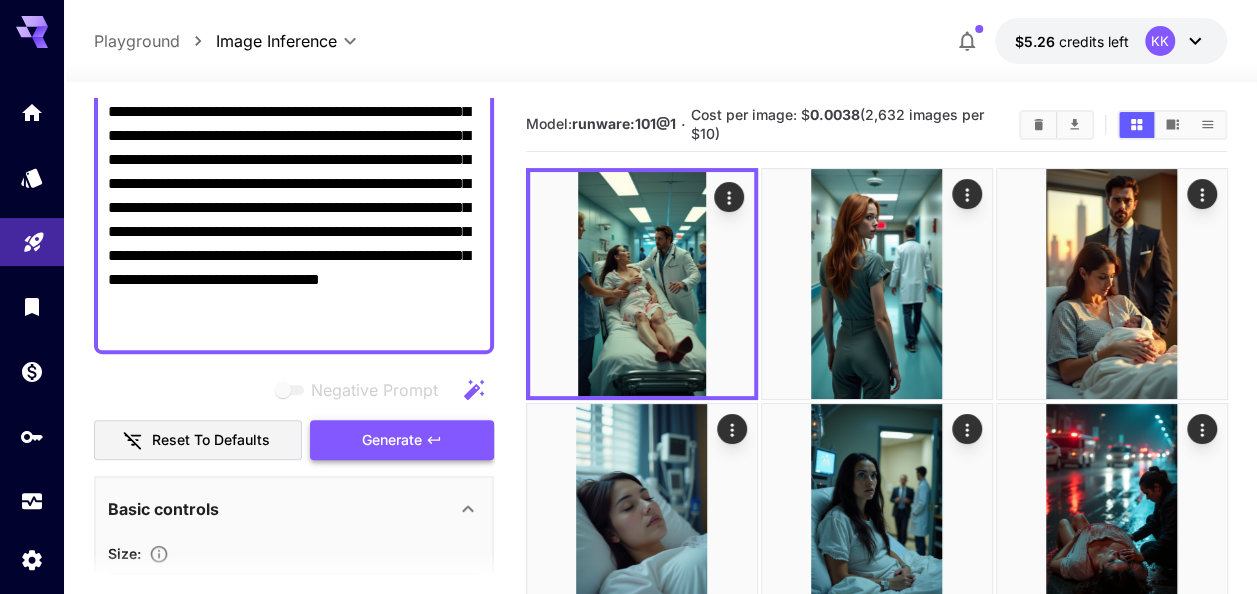 type on "**********" 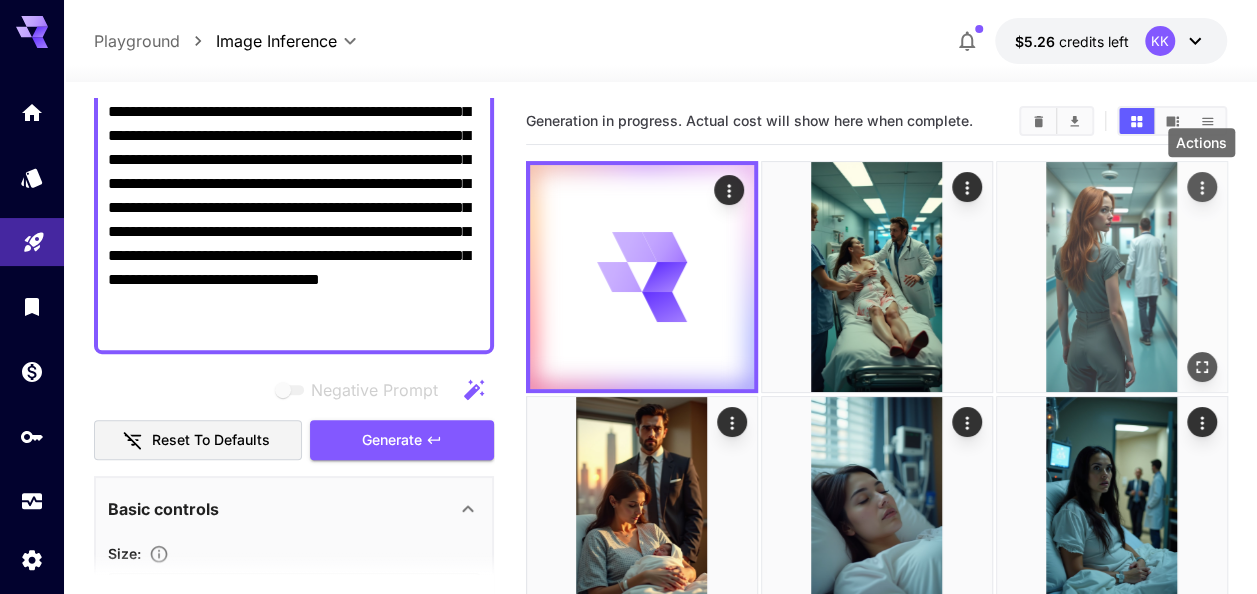 click 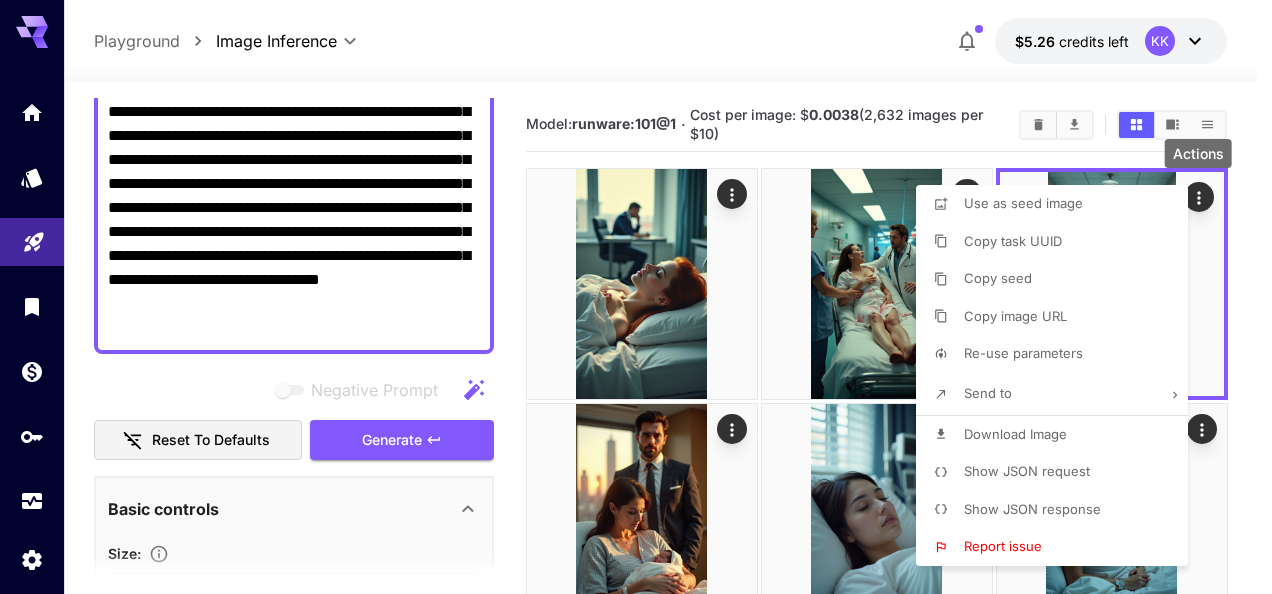click on "Download Image" at bounding box center (1015, 434) 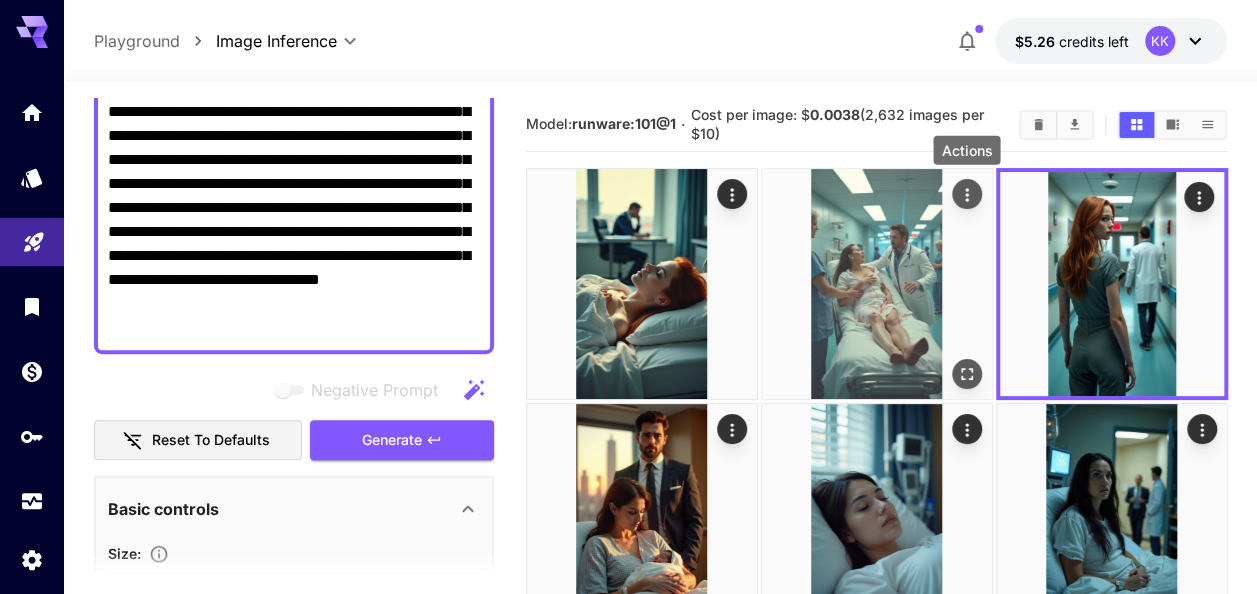 click 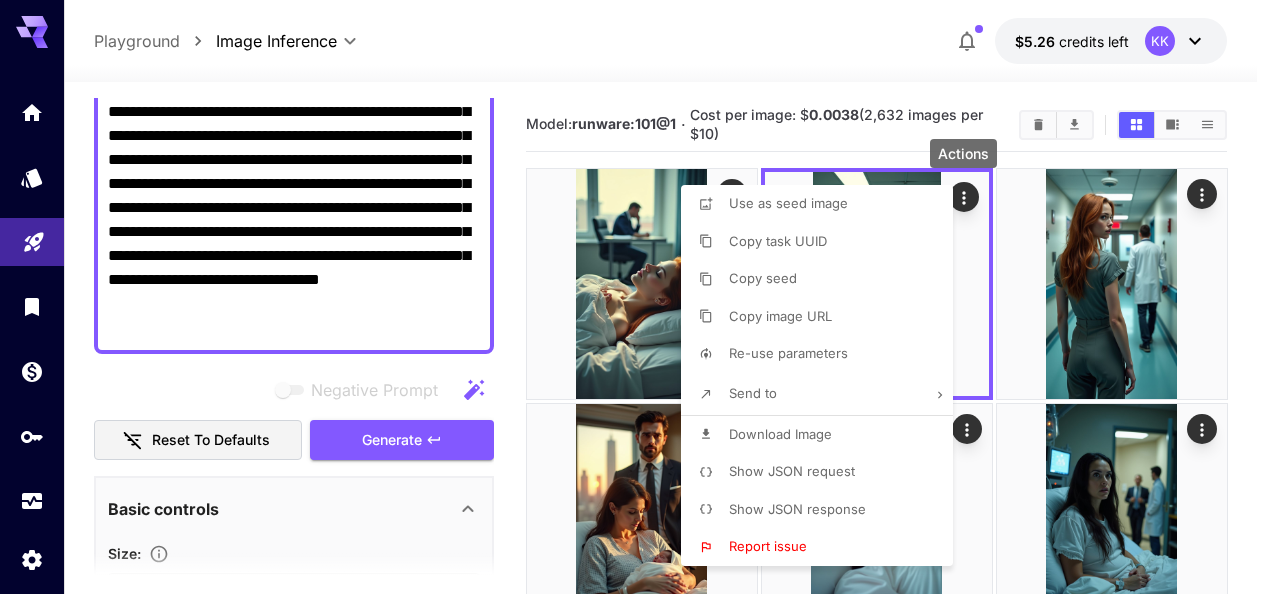 click on "Download Image" at bounding box center (780, 435) 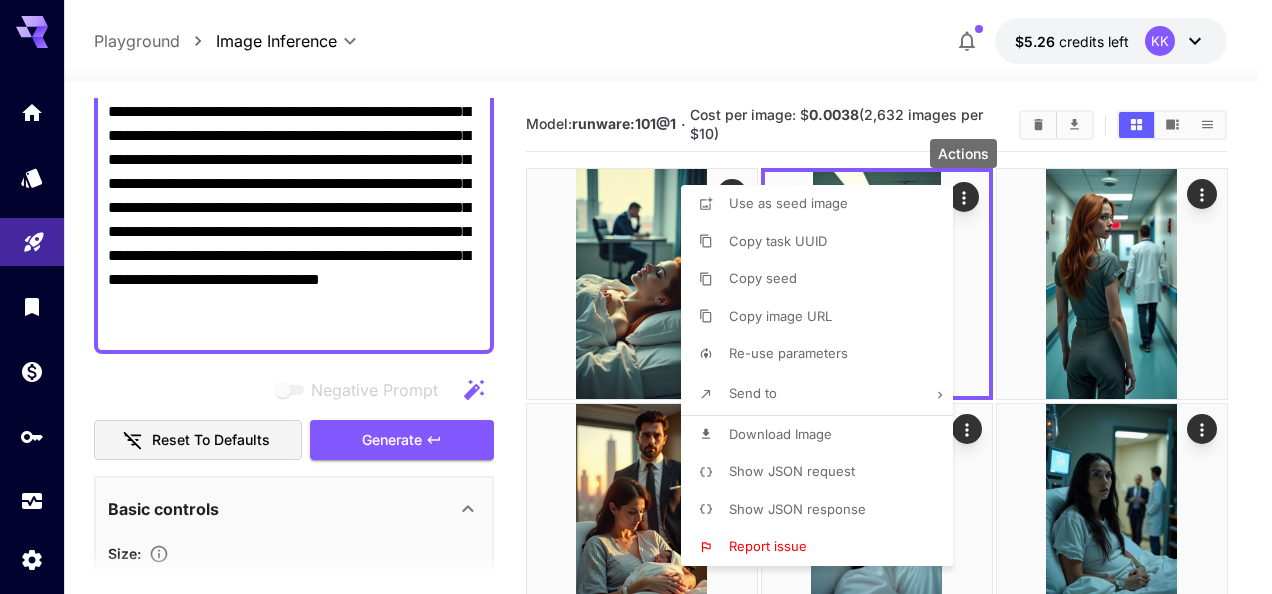 click at bounding box center [636, 297] 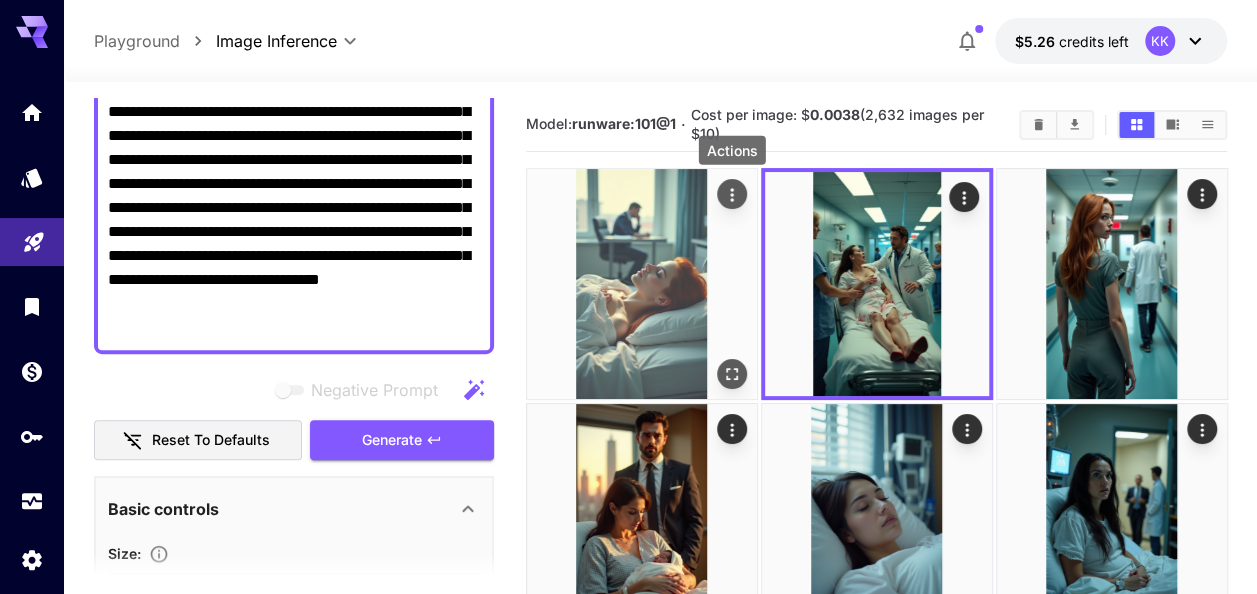 click 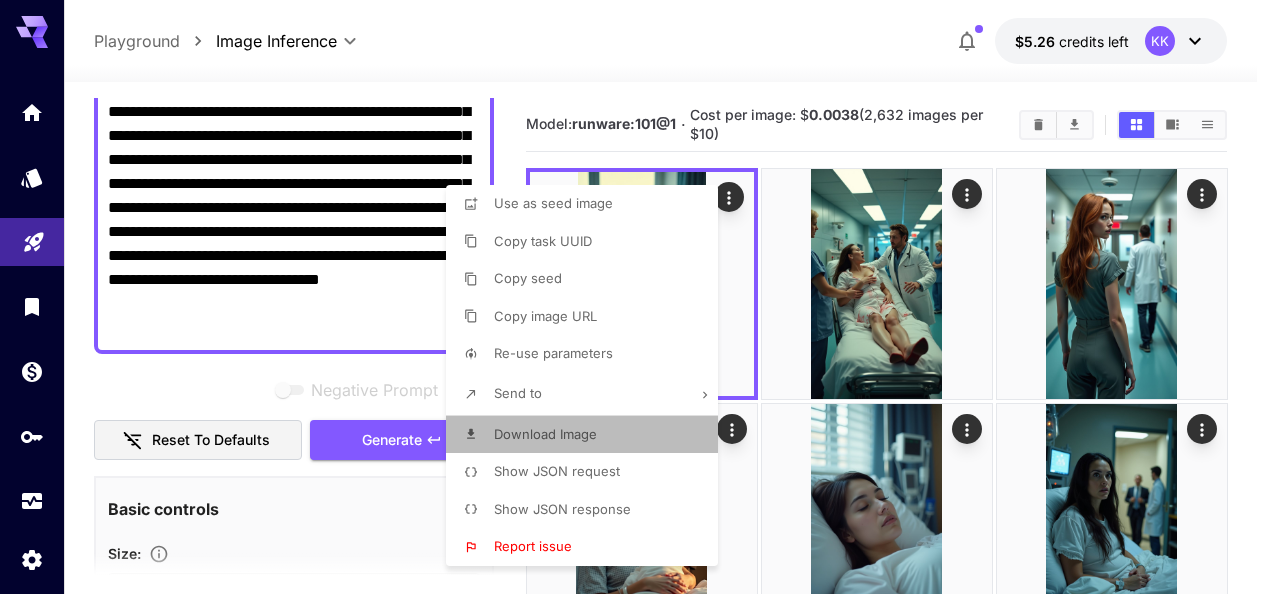 click on "Download Image" at bounding box center [545, 434] 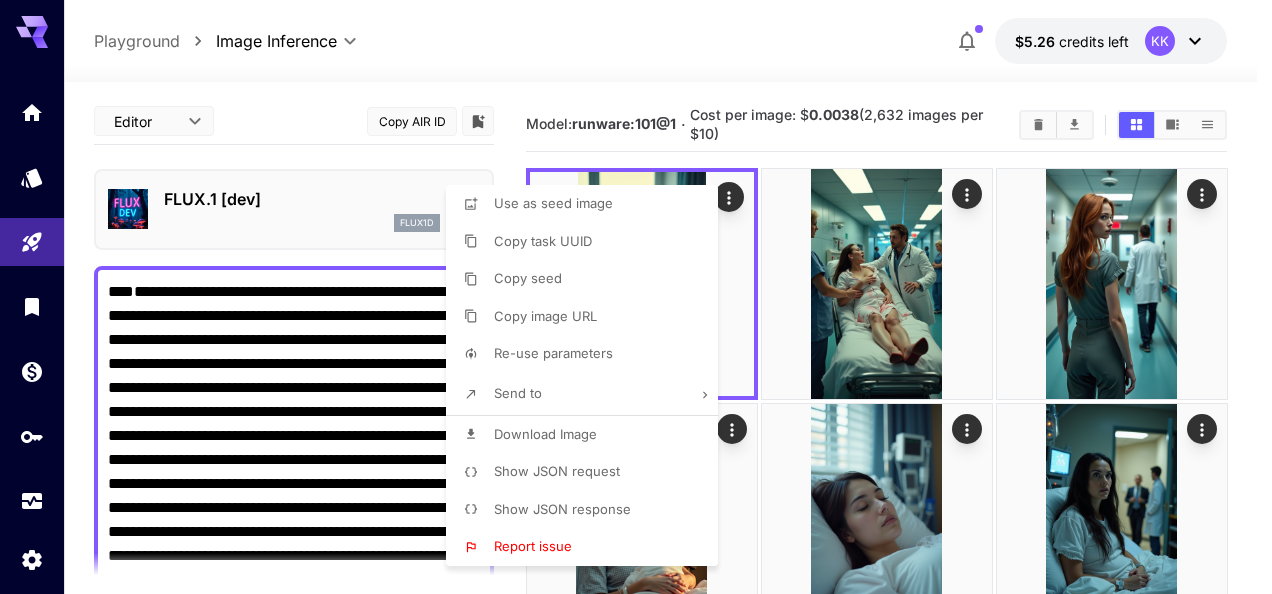 scroll, scrollTop: 0, scrollLeft: 0, axis: both 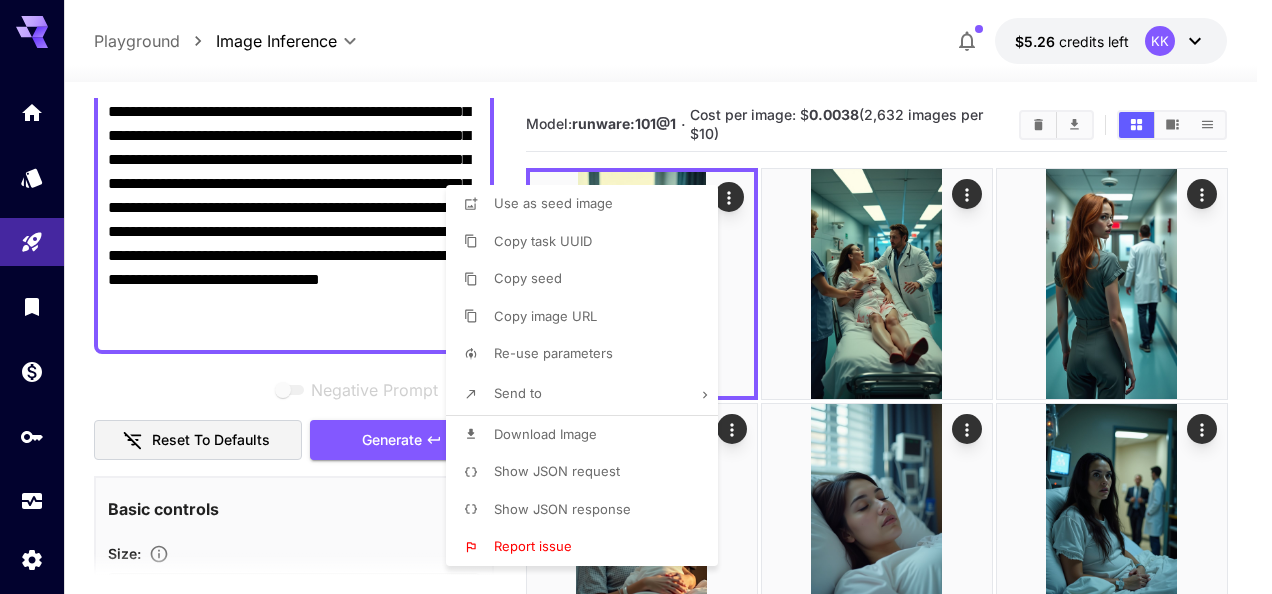 click at bounding box center (636, 297) 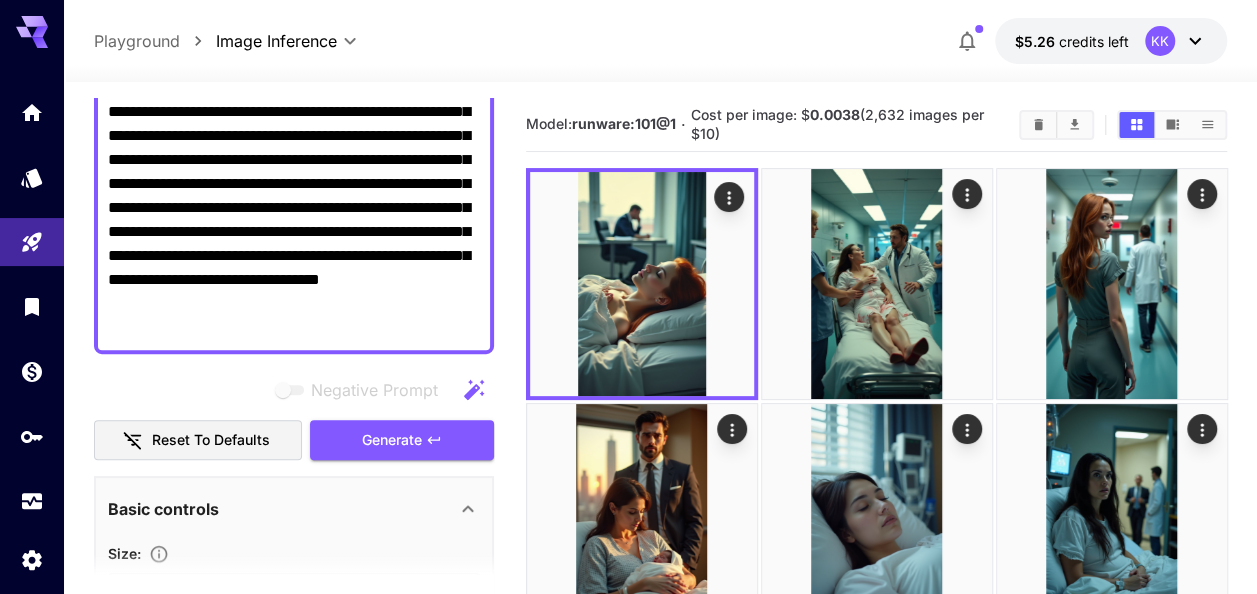 click on "**********" at bounding box center [294, 160] 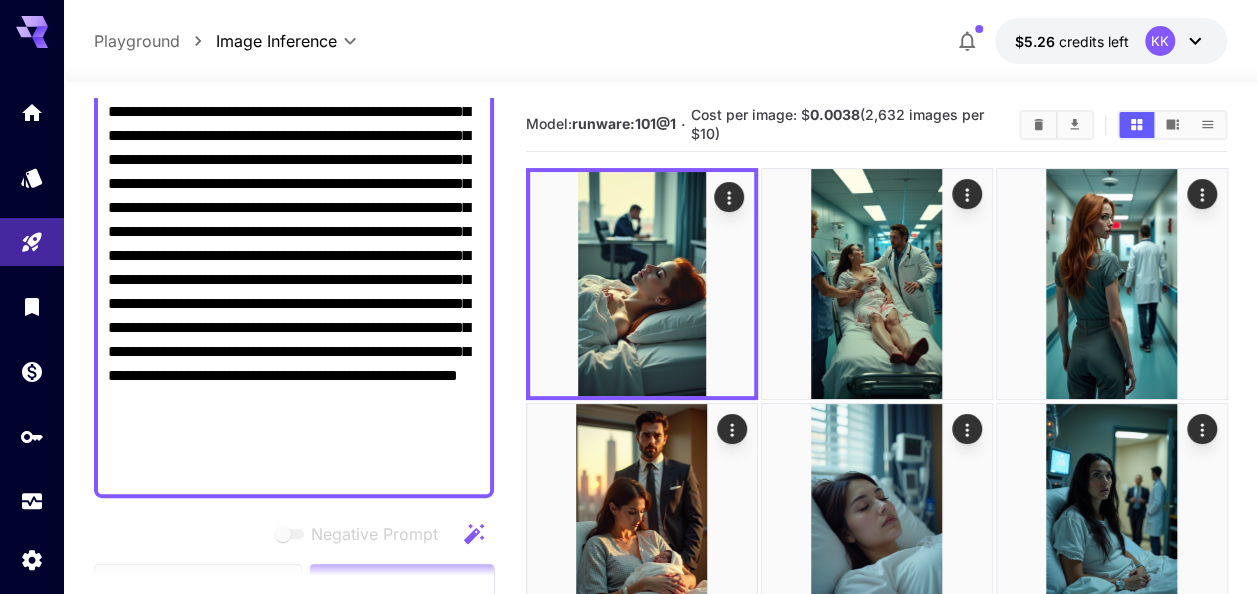 scroll, scrollTop: 500, scrollLeft: 0, axis: vertical 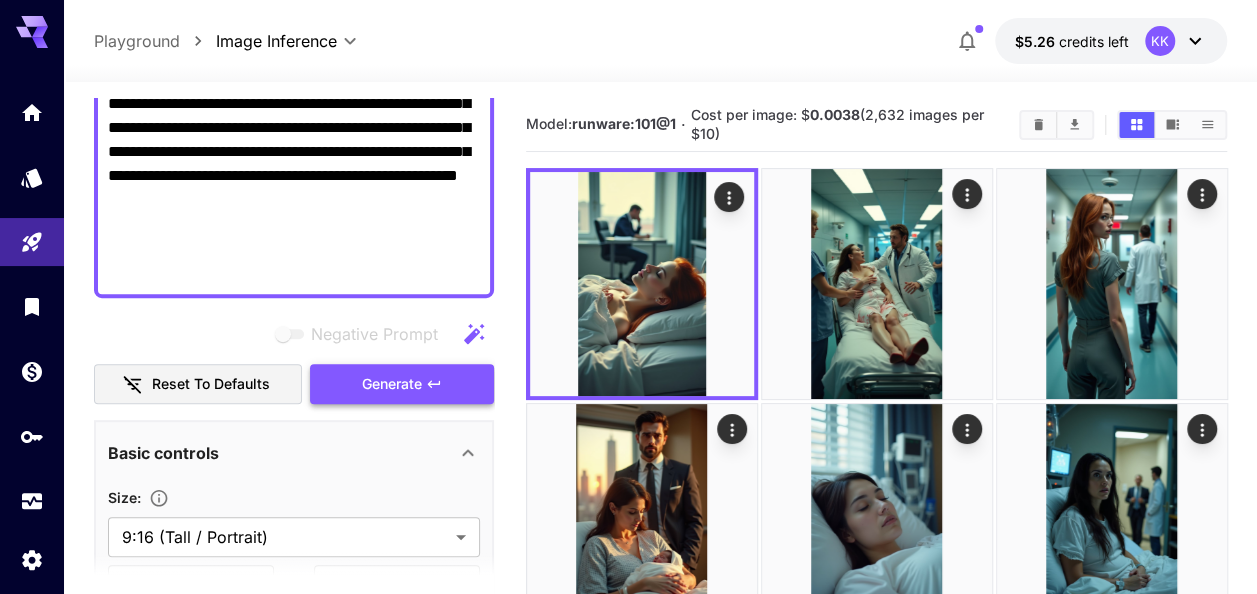click on "Generate" at bounding box center [392, 384] 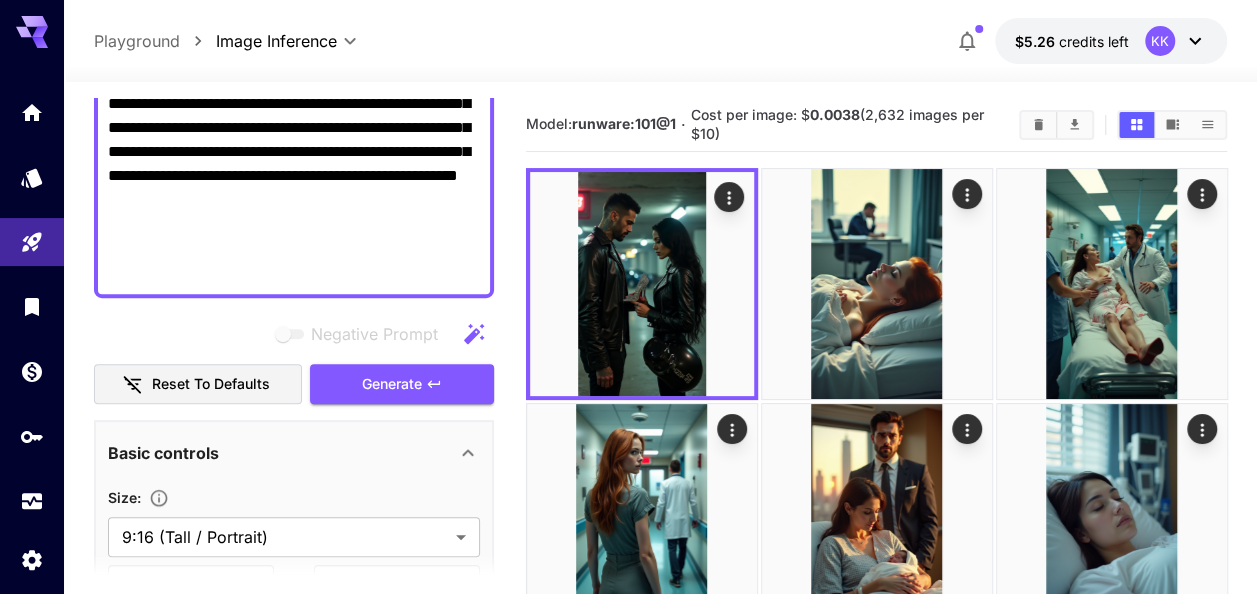 click on "**********" at bounding box center (294, 32) 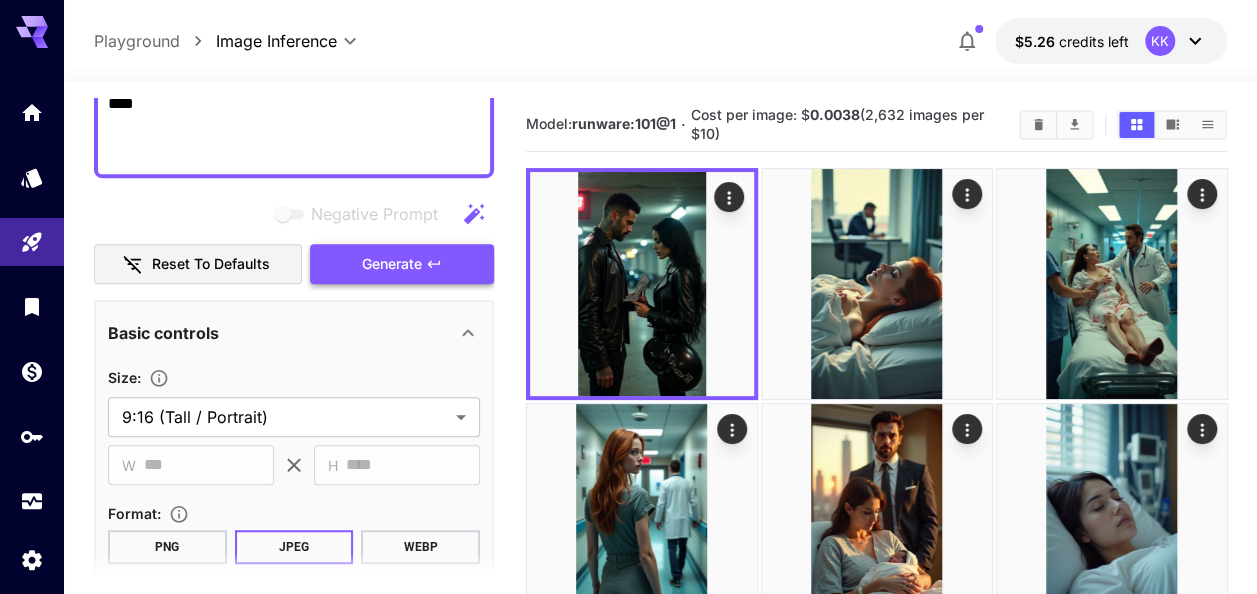 click on "Generate" at bounding box center (402, 264) 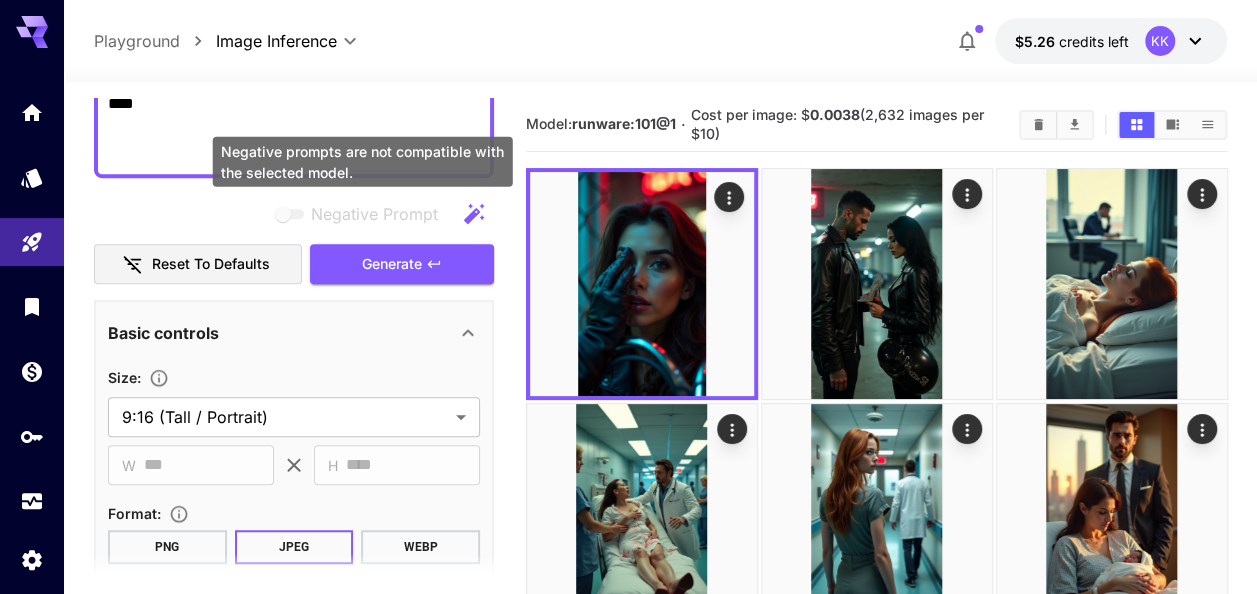 click on "**********" at bounding box center [294, -28] 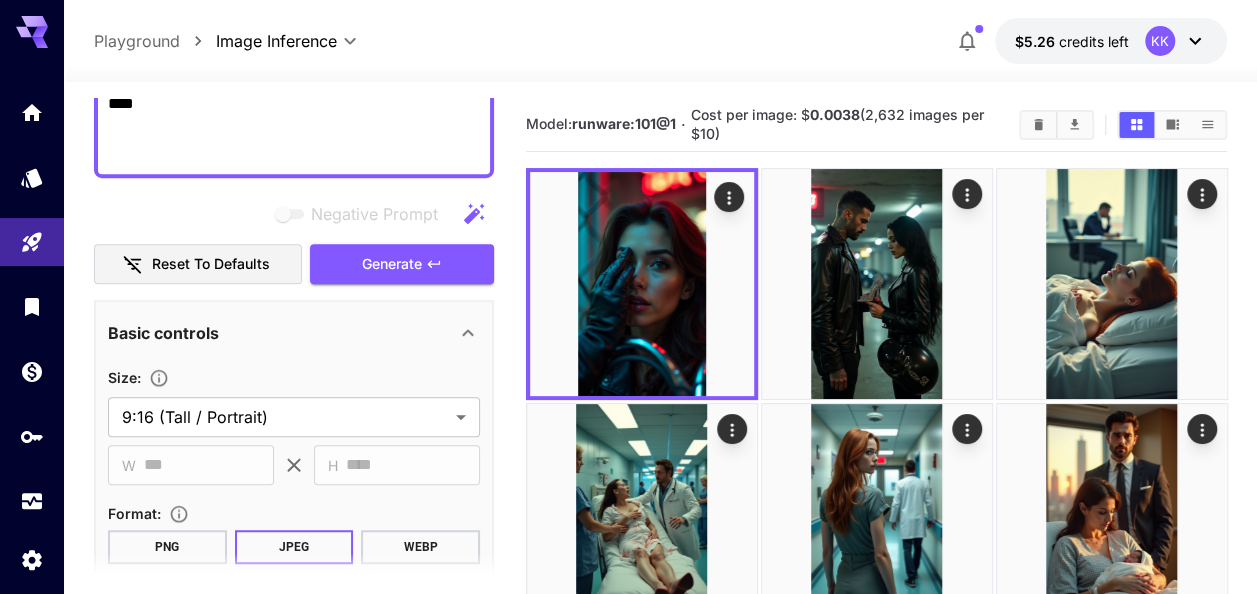 paste 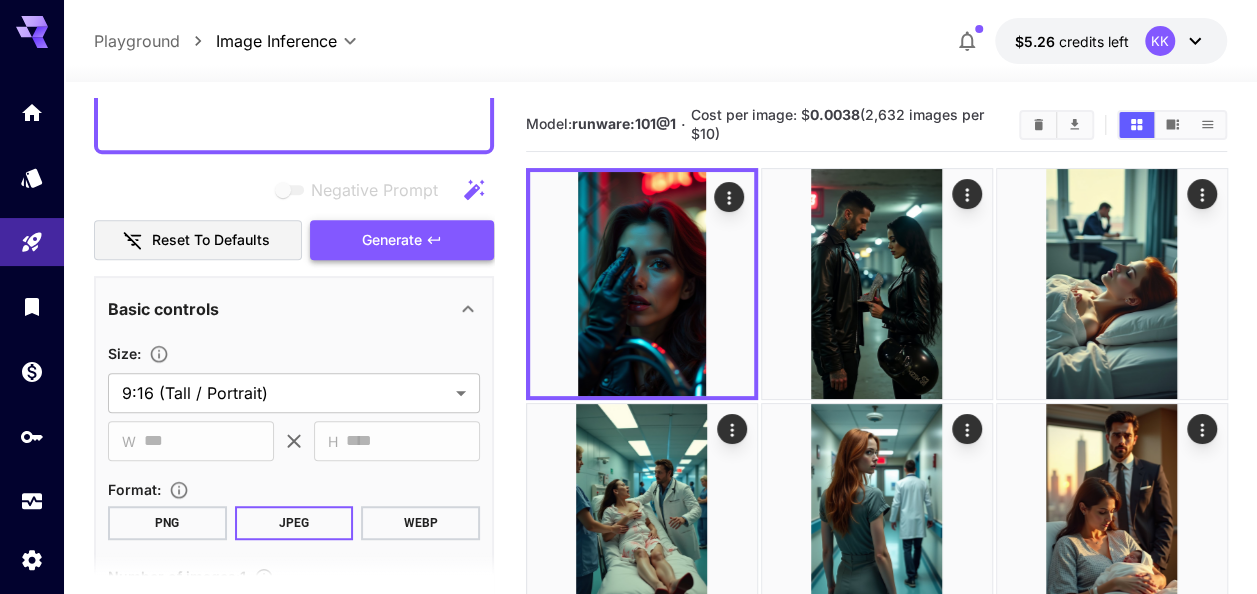 click on "Generate" at bounding box center (402, 240) 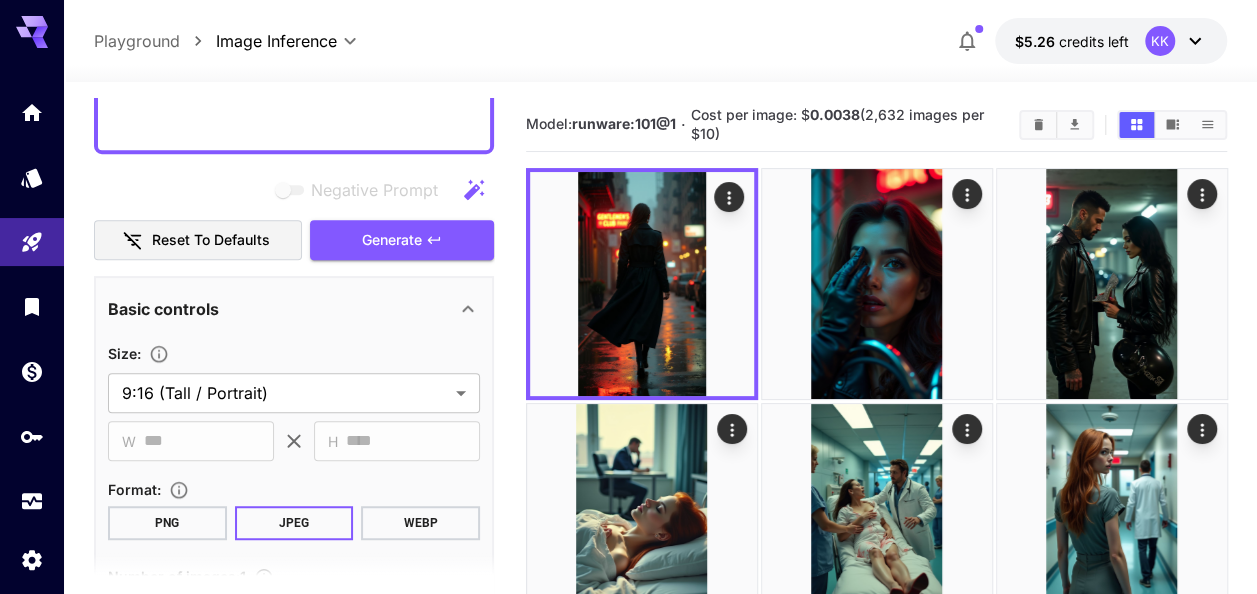 click on "**********" at bounding box center [294, -40] 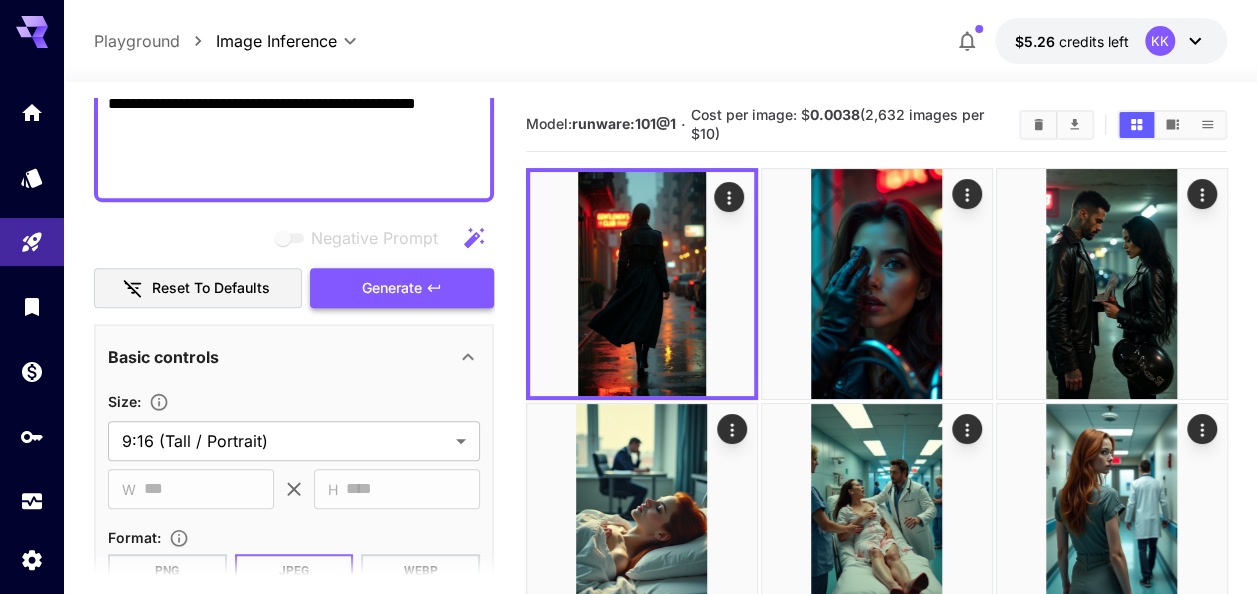 click on "Generate" at bounding box center [392, 288] 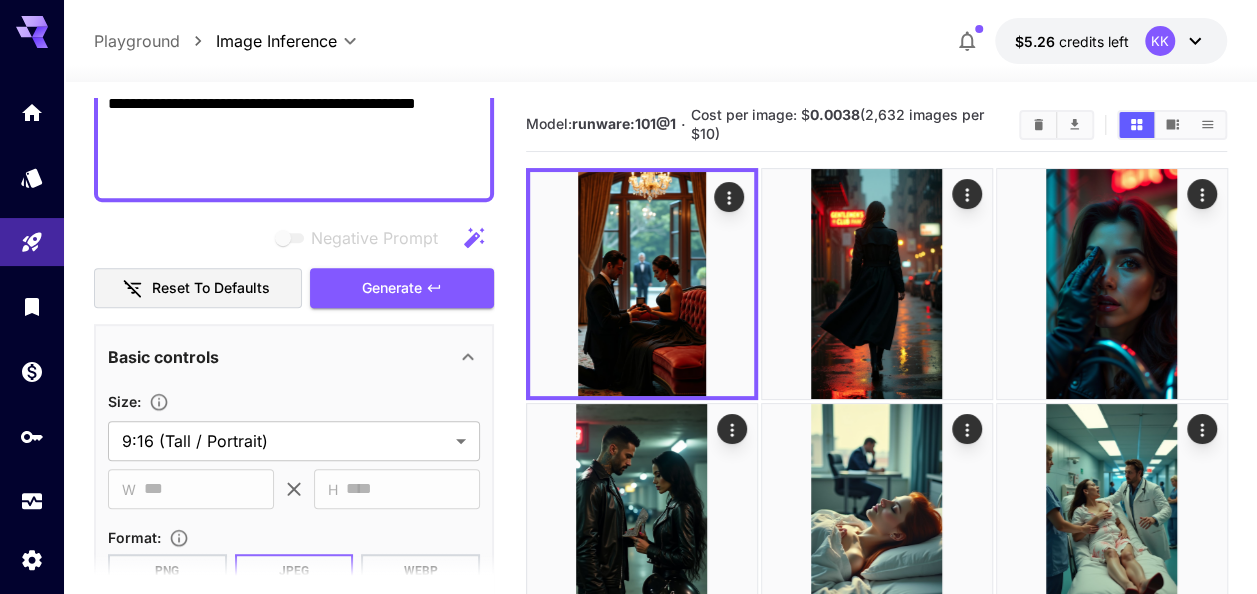 click on "**********" at bounding box center [294, -16] 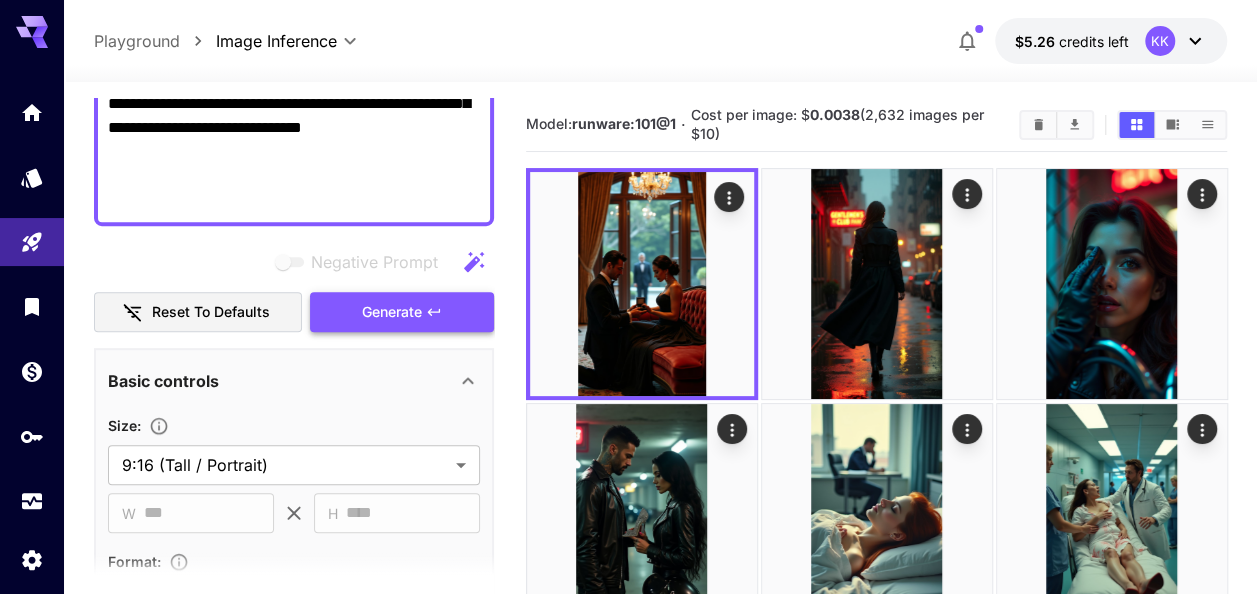 type on "**********" 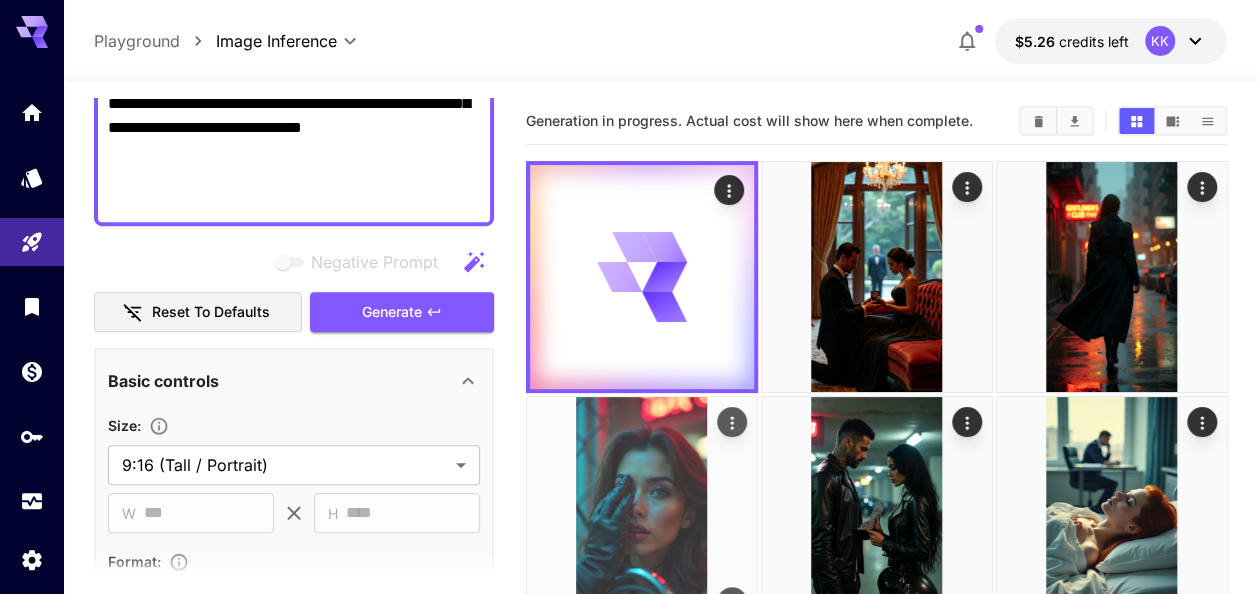 scroll, scrollTop: 100, scrollLeft: 0, axis: vertical 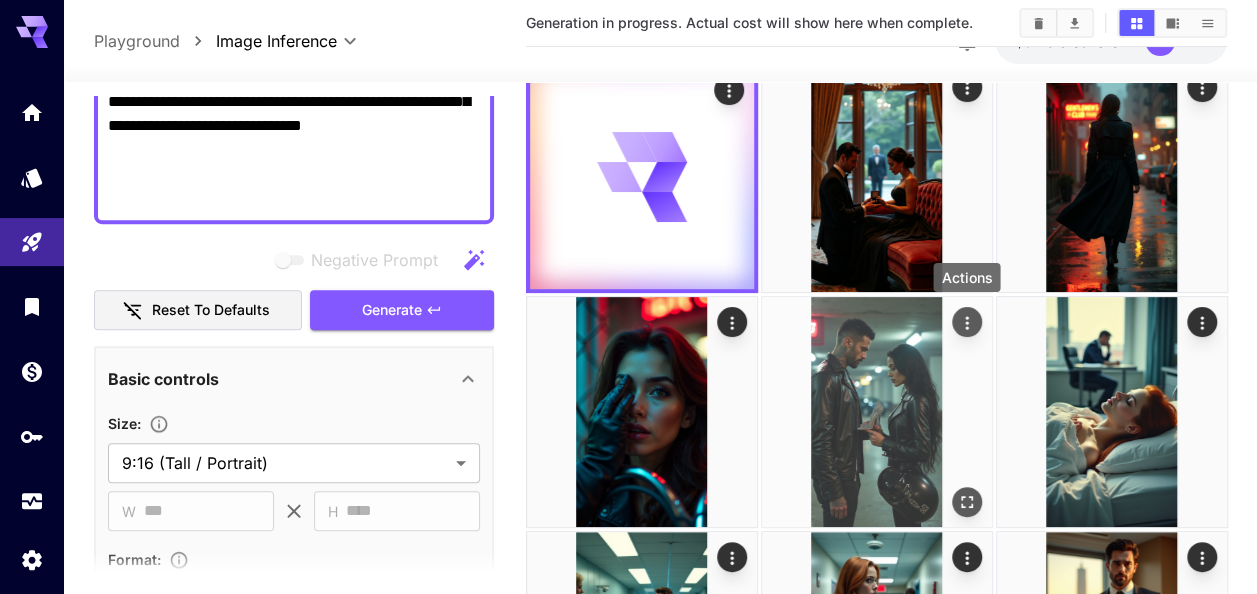 click 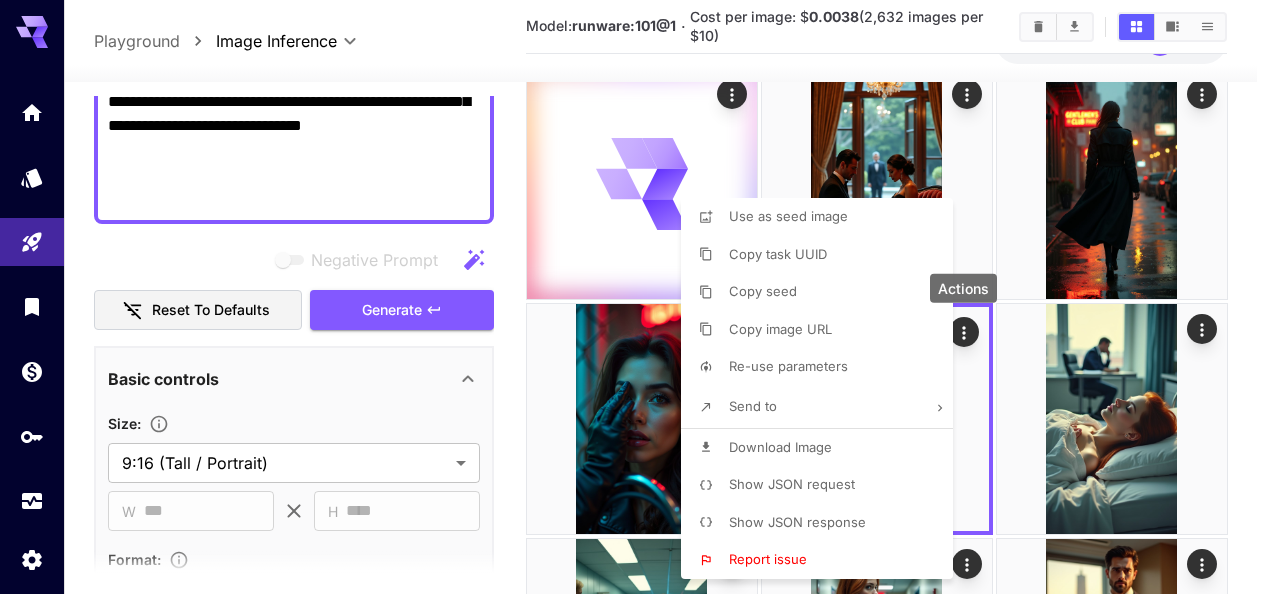 click on "Download Image" at bounding box center [780, 447] 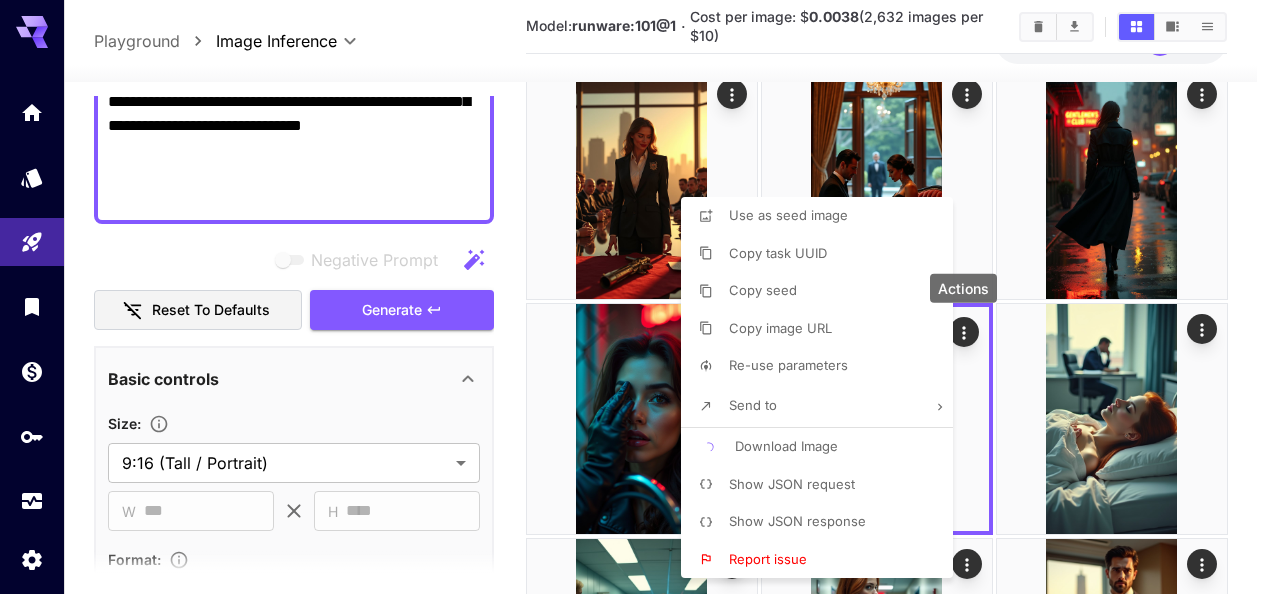 click at bounding box center [636, 297] 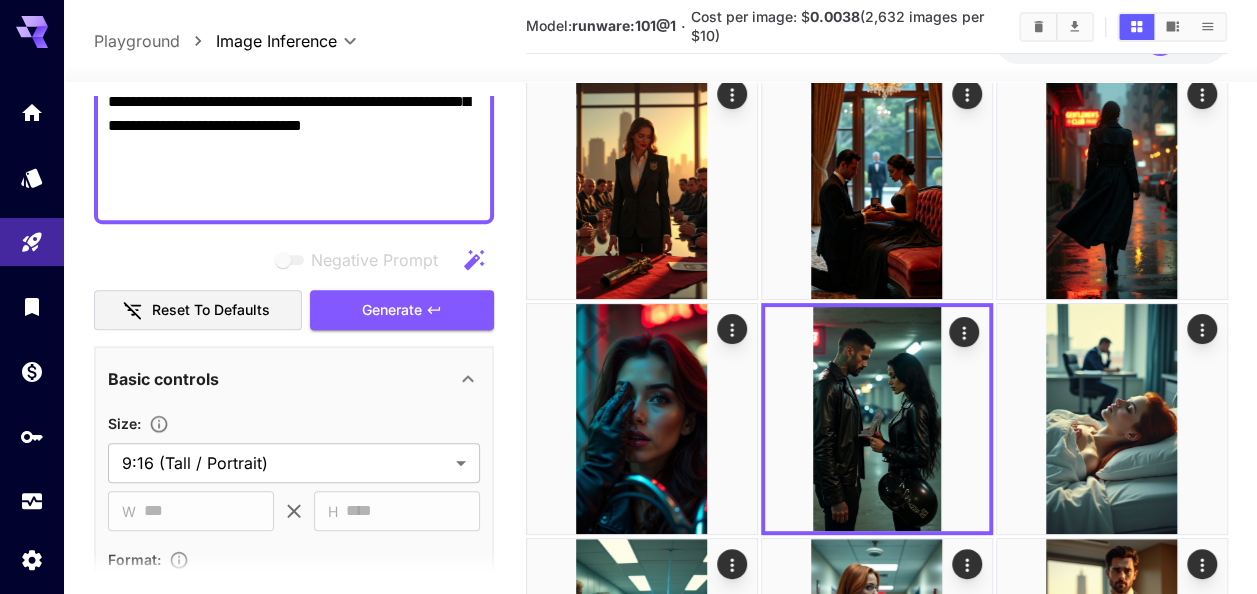 scroll, scrollTop: 0, scrollLeft: 0, axis: both 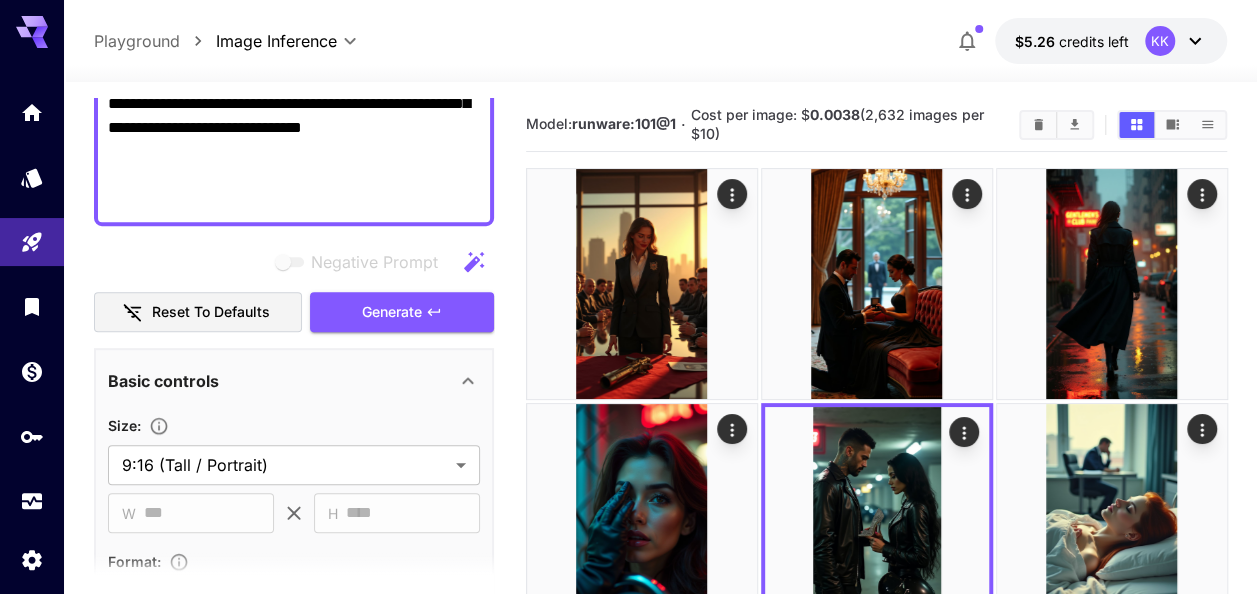 click on "**********" at bounding box center (660, 4146) 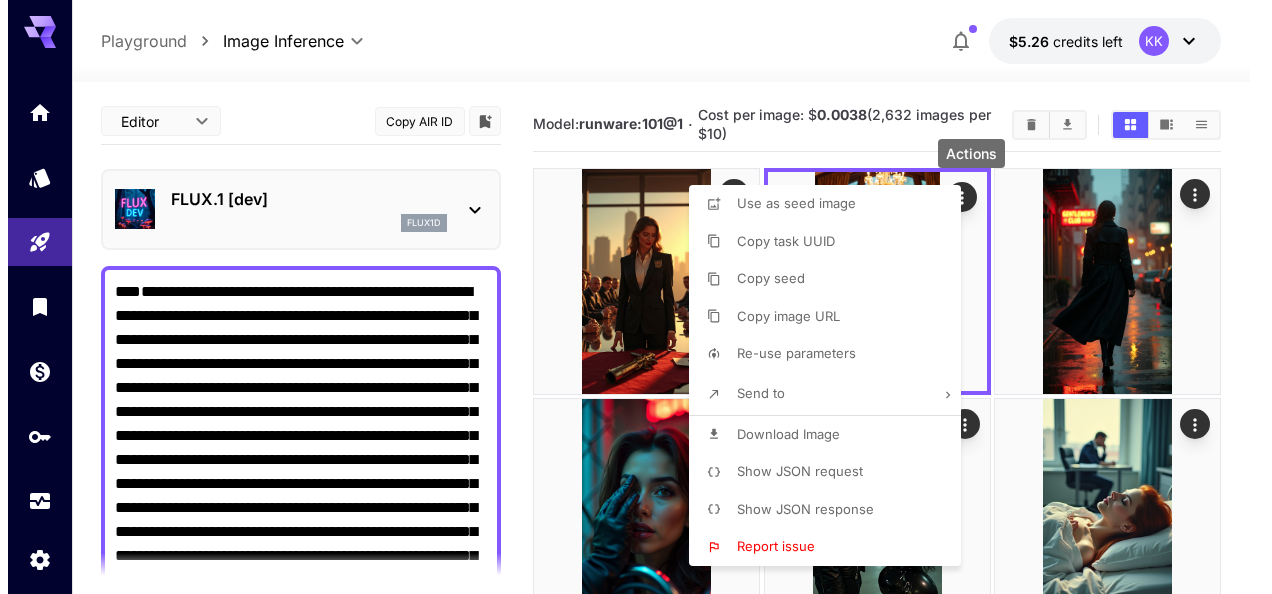 scroll, scrollTop: 0, scrollLeft: 0, axis: both 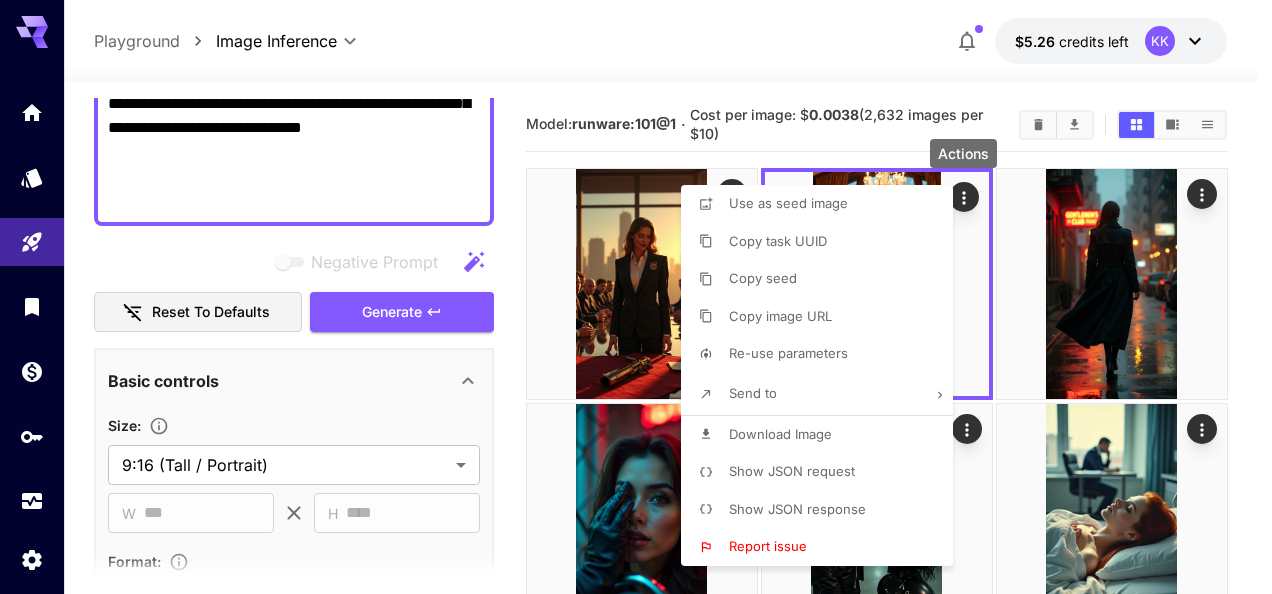 click on "Download Image" at bounding box center (780, 434) 